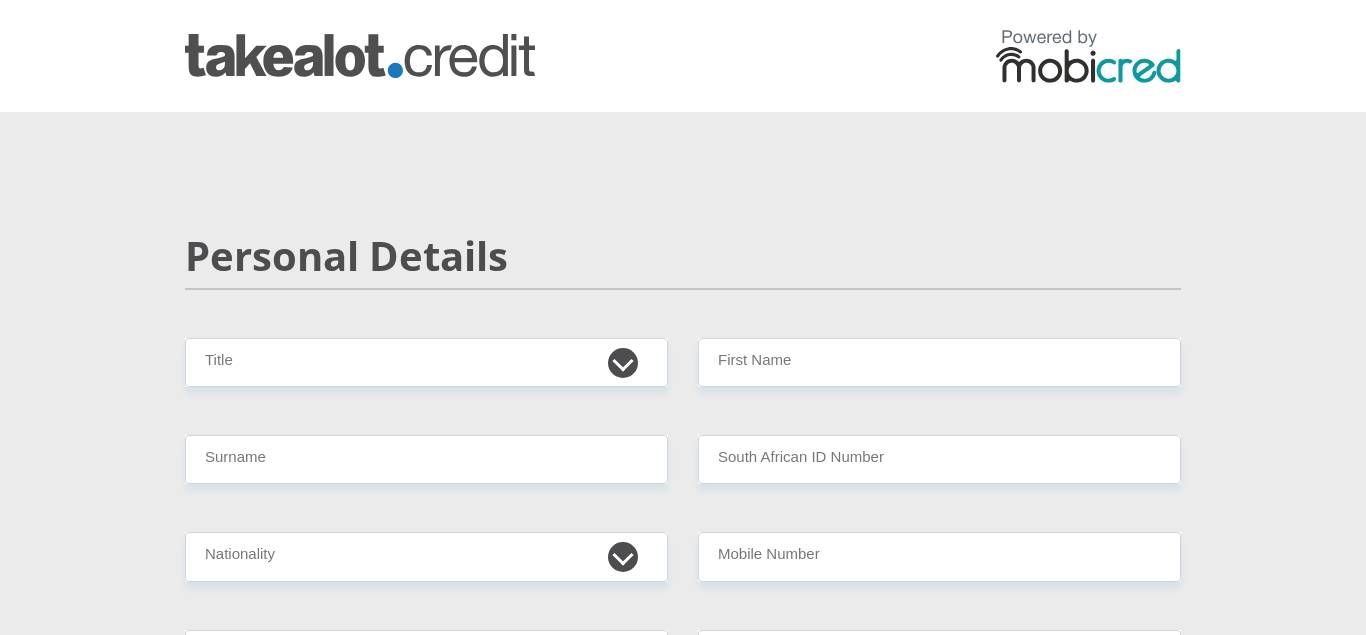 scroll, scrollTop: 0, scrollLeft: 0, axis: both 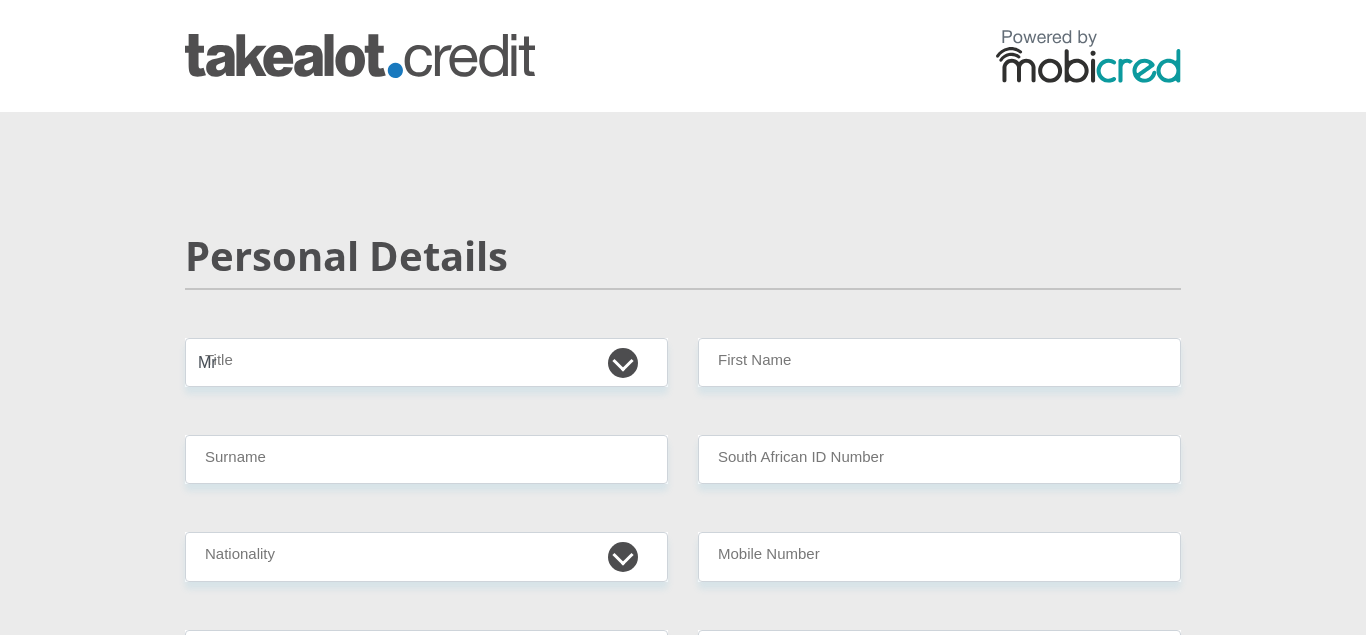 click on "Mr" at bounding box center (0, 0) 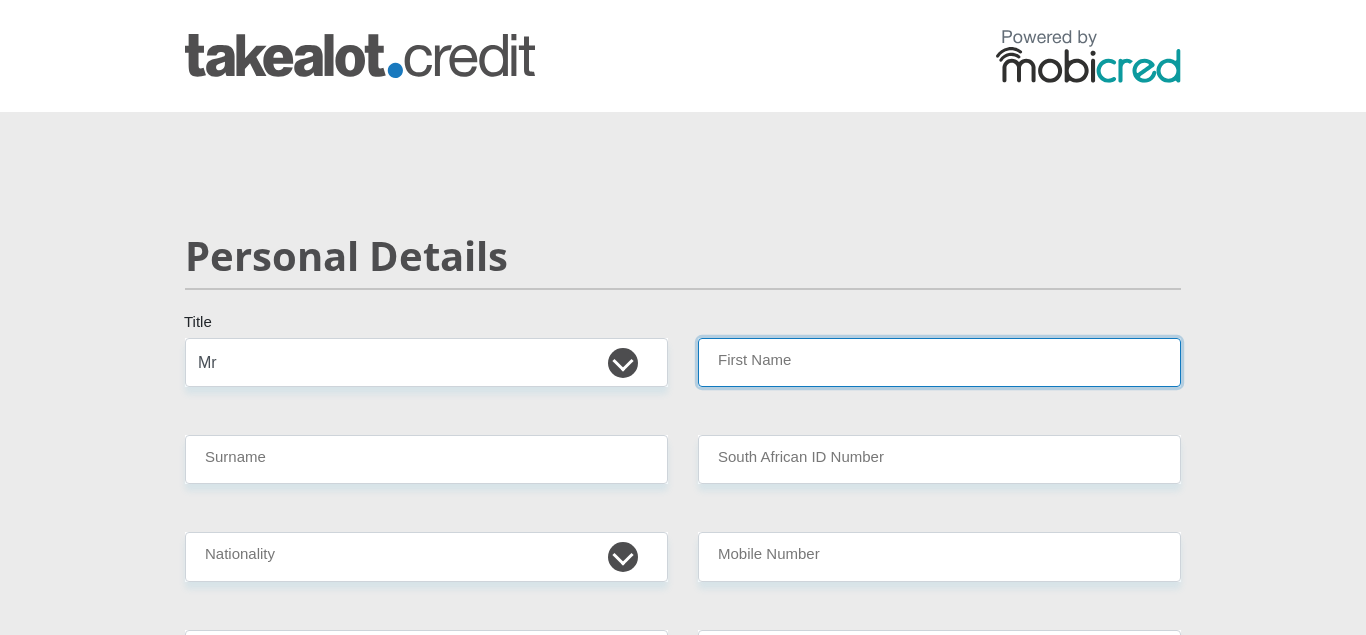 click on "First Name" at bounding box center (939, 362) 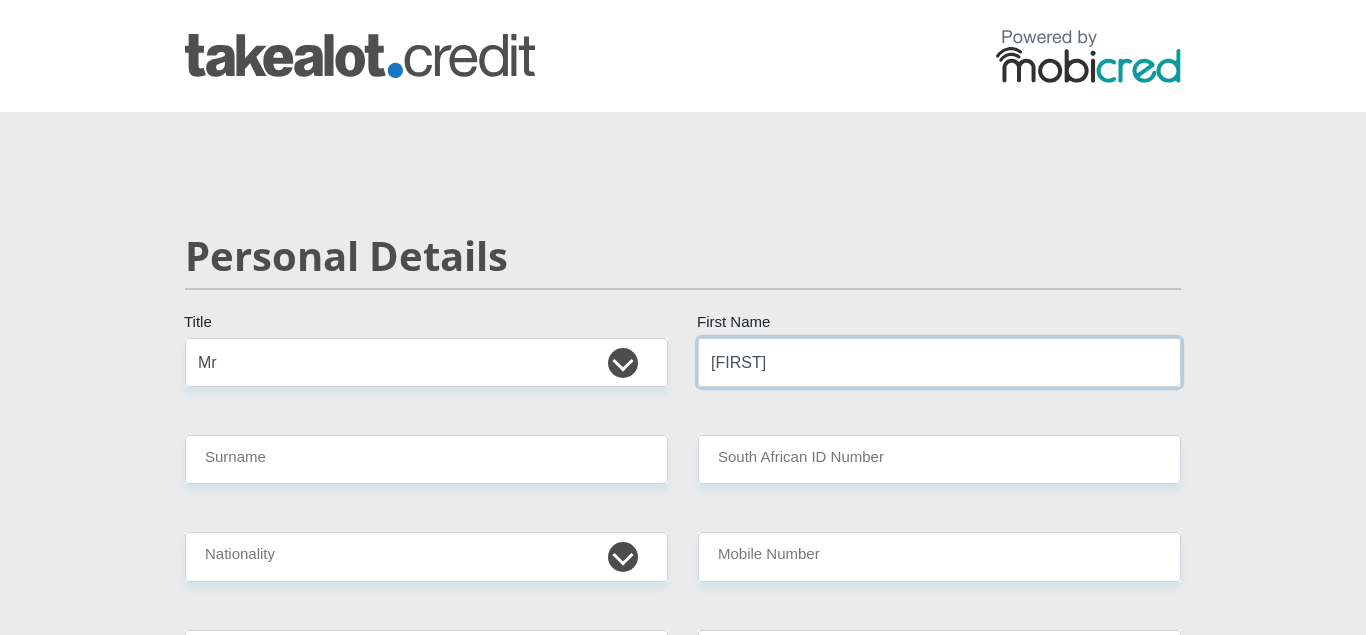 type on "[FIRST]" 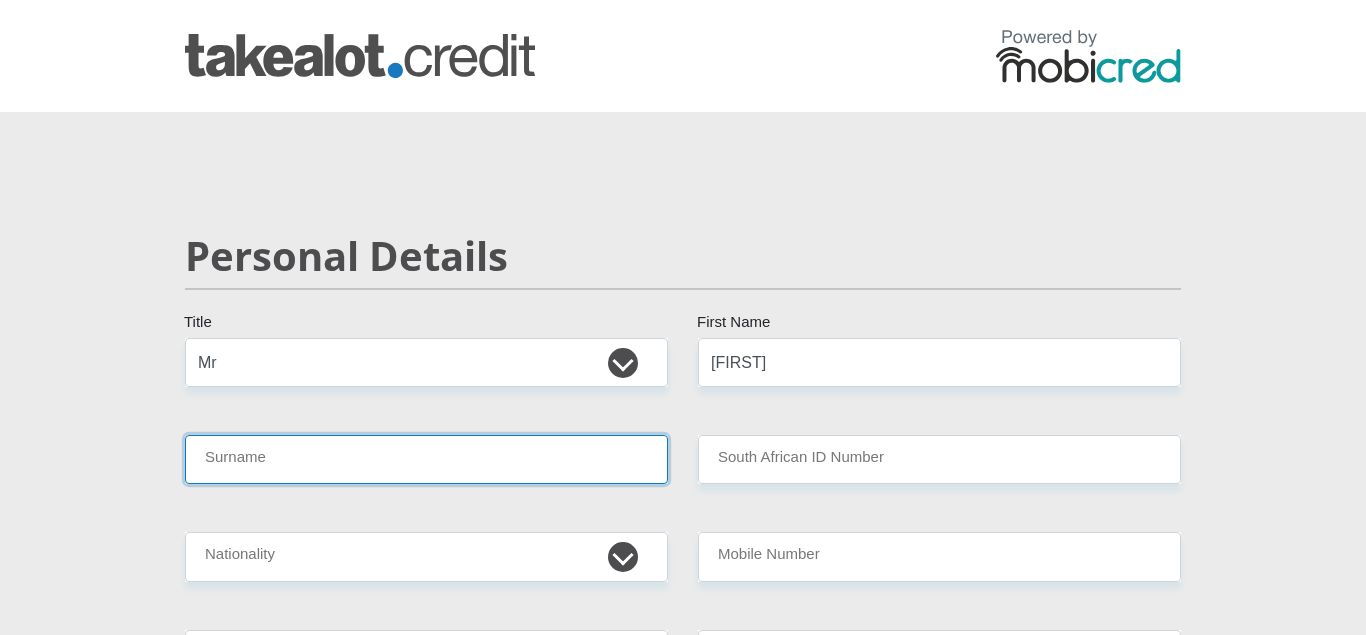 click on "Surname" at bounding box center (426, 459) 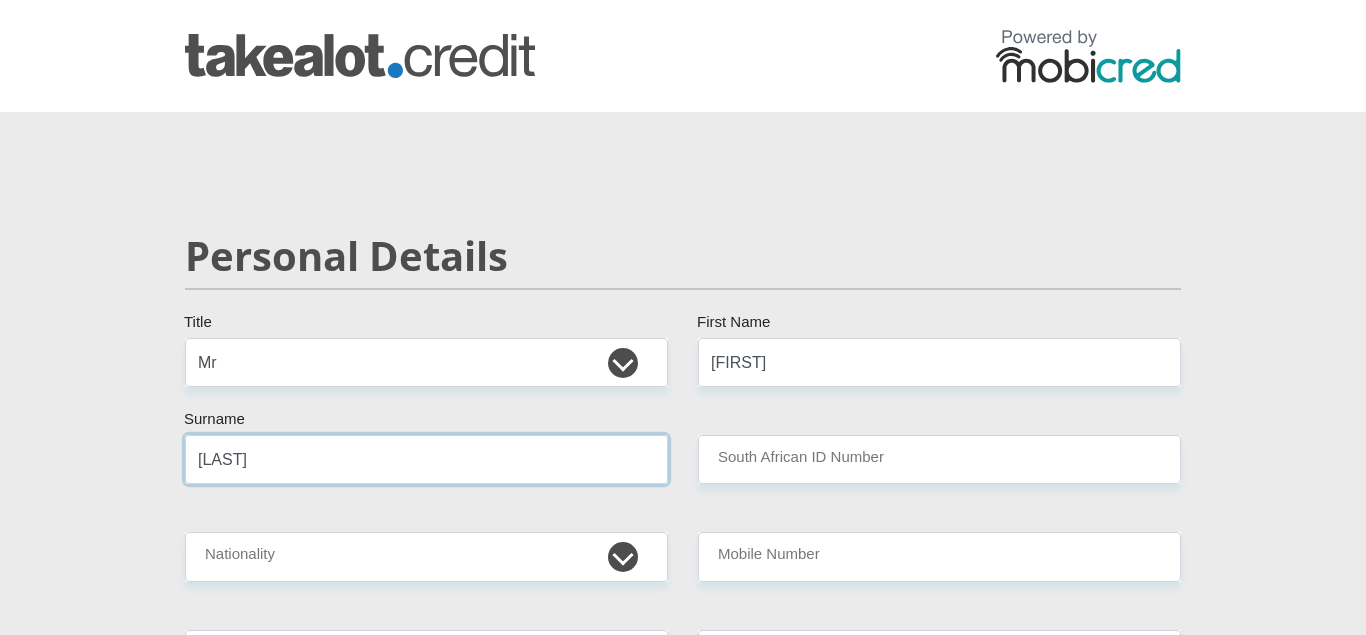 type on "[LAST]" 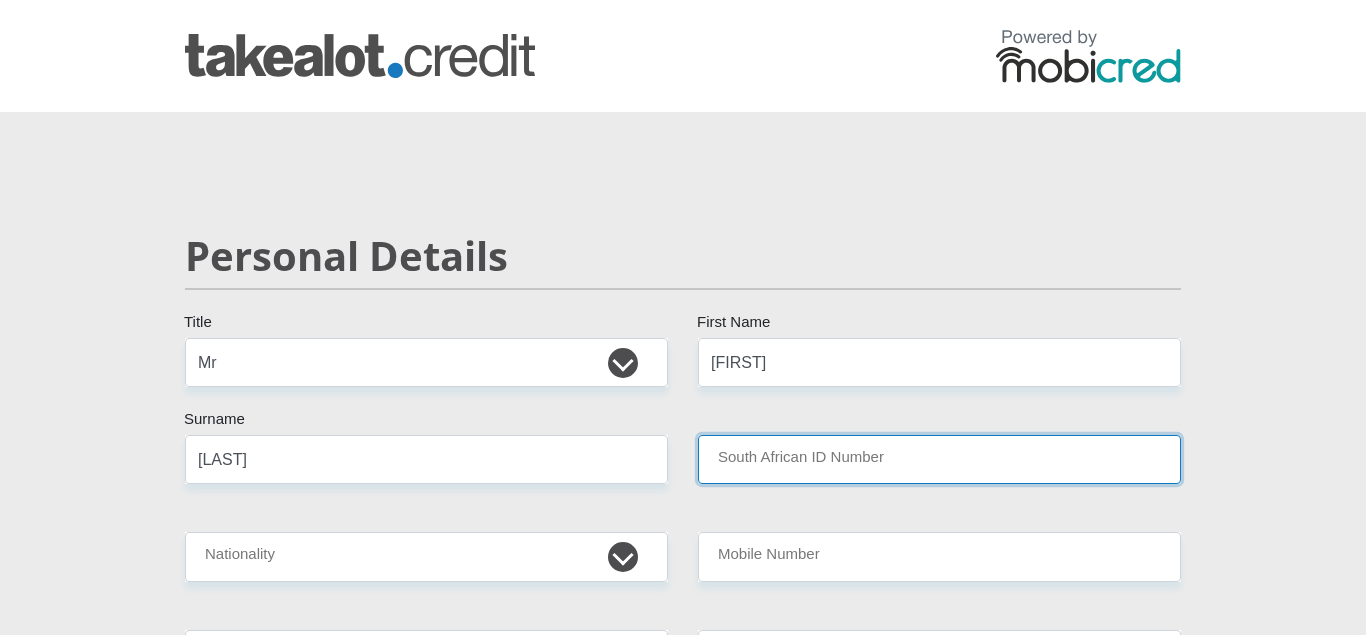 click on "South African ID Number" at bounding box center (939, 459) 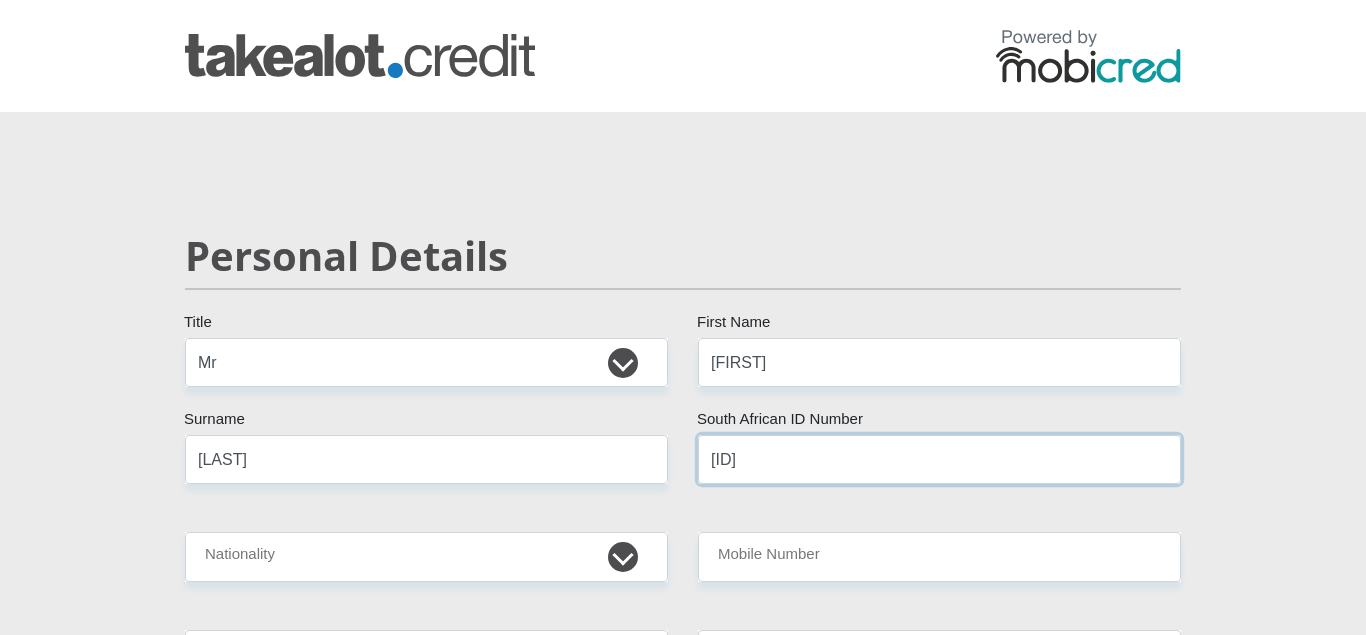 type on "[ID]" 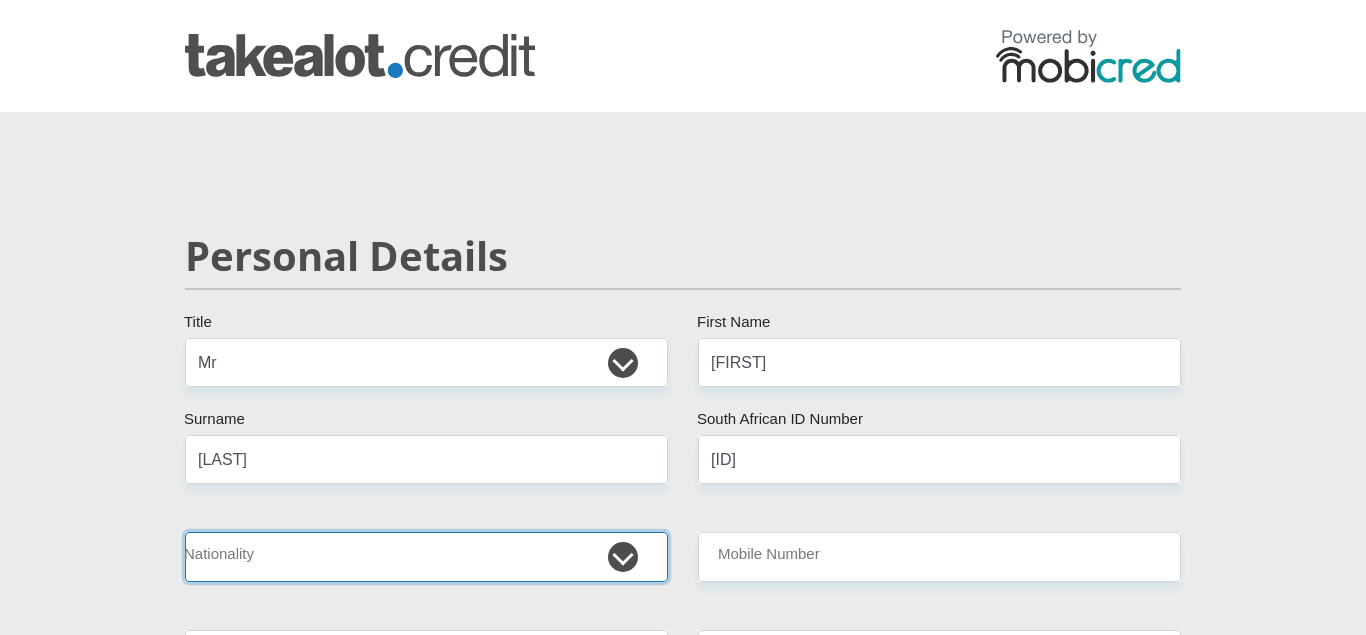 click on "South Africa
Afghanistan
Aland Islands
Albania
Algeria
America Samoa
American Virgin Islands
Andorra
Angola
Anguilla
Antarctica
Antigua and Barbuda
Argentina
Armenia
Aruba
Ascension Island
Australia
Austria
Azerbaijan
Bahamas
Bahrain
Bangladesh
Barbados
Chad" at bounding box center [426, 556] 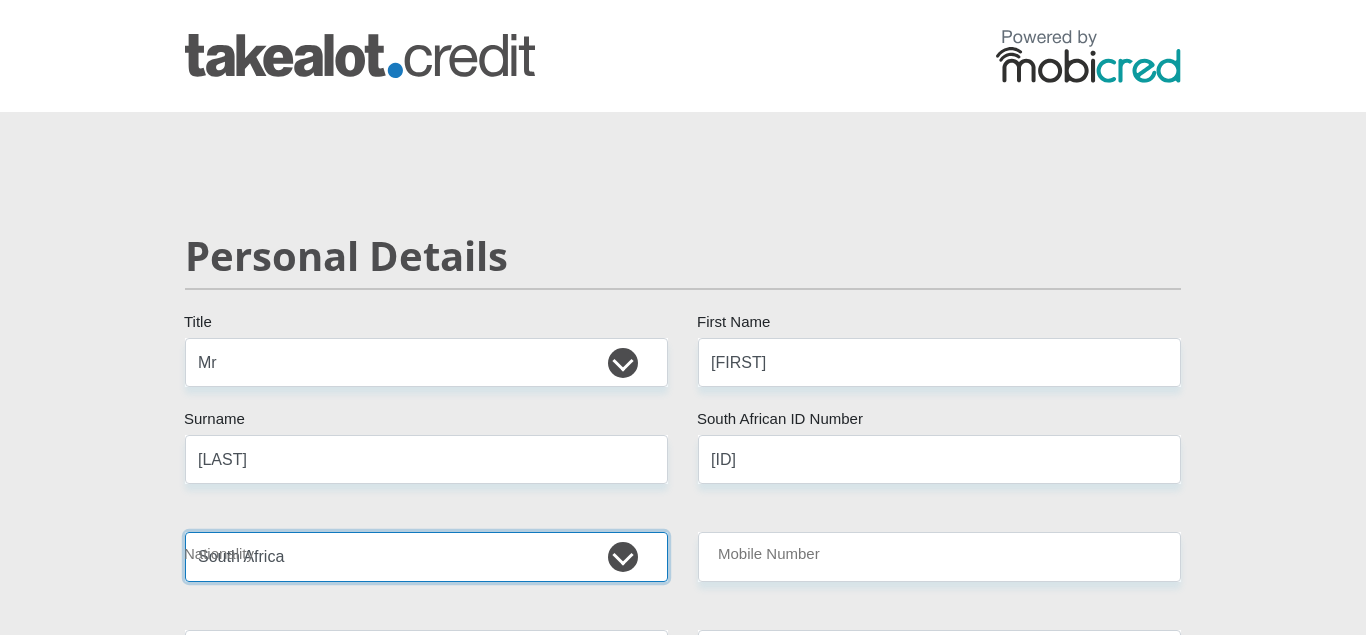 click on "South Africa" at bounding box center (0, 0) 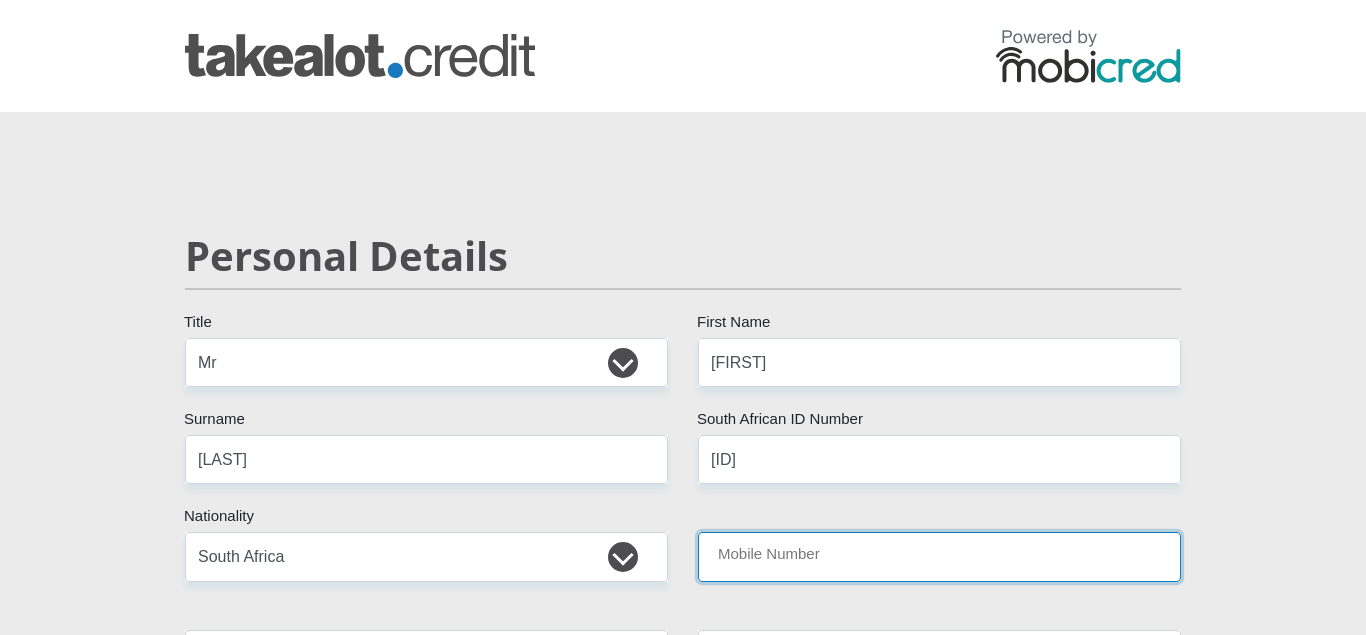 click on "Mobile Number" at bounding box center [939, 556] 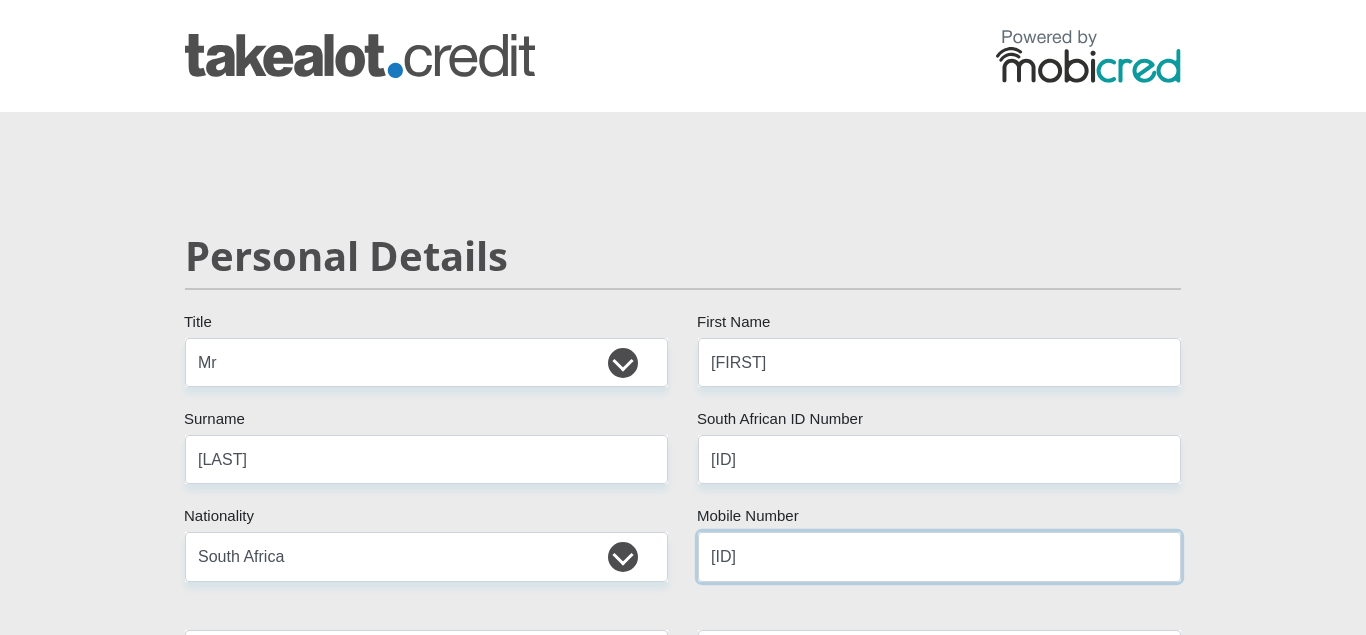 scroll, scrollTop: 601, scrollLeft: 0, axis: vertical 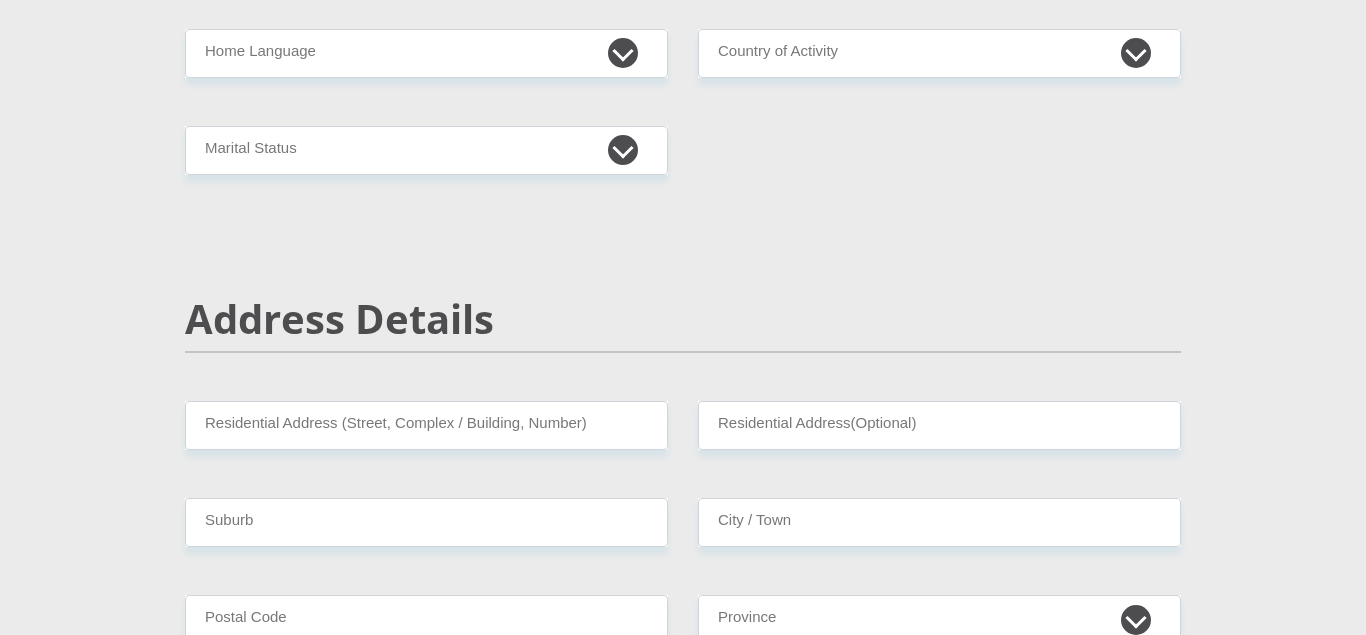 type on "[ID]" 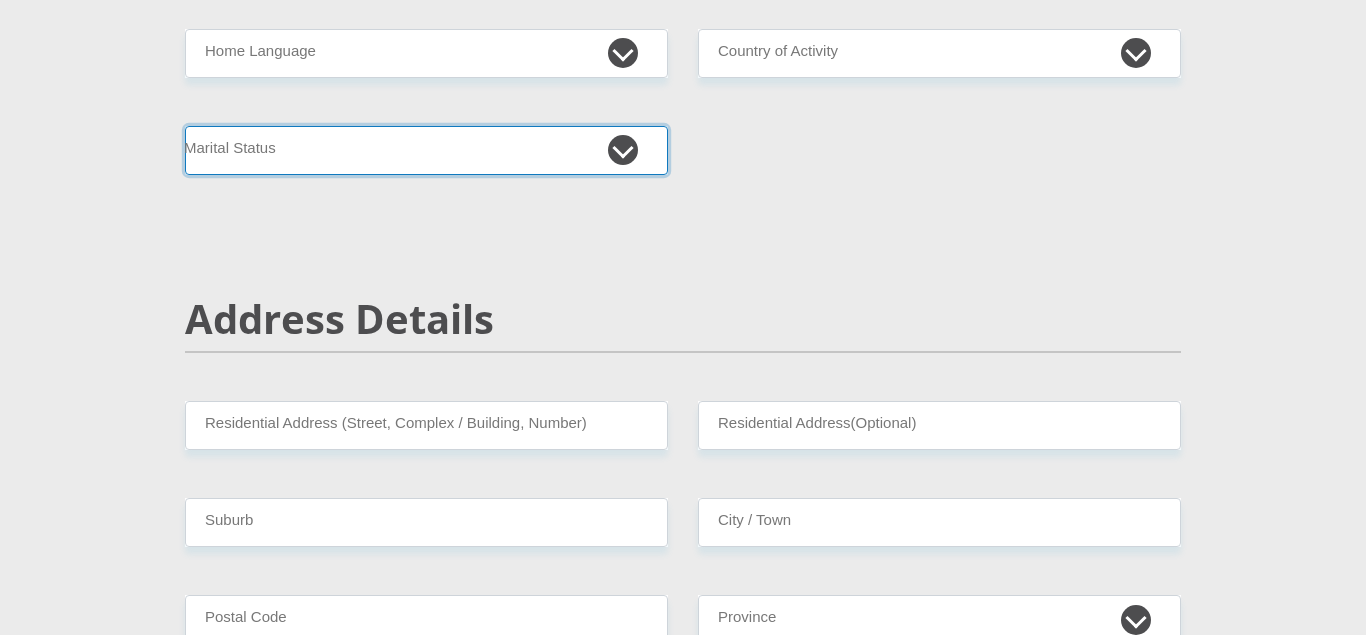 click on "Married ANC
Single
Divorced
Widowed
Married COP or Customary Law" at bounding box center [426, 150] 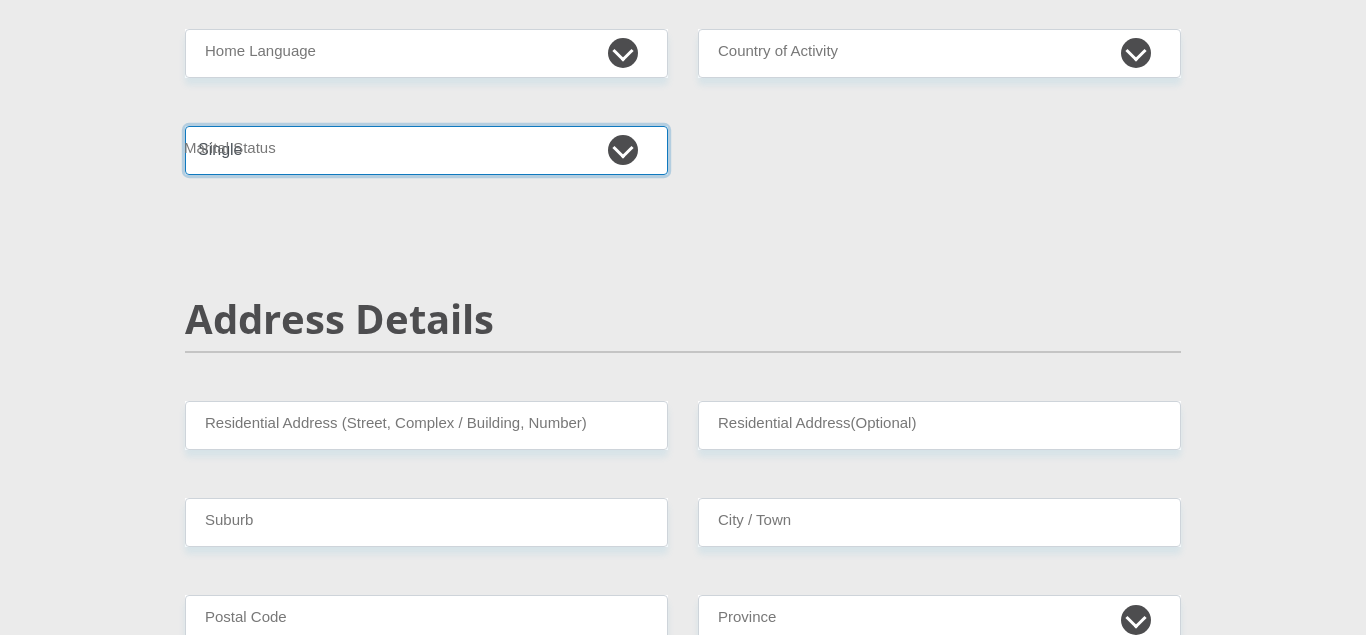 click on "Single" at bounding box center (0, 0) 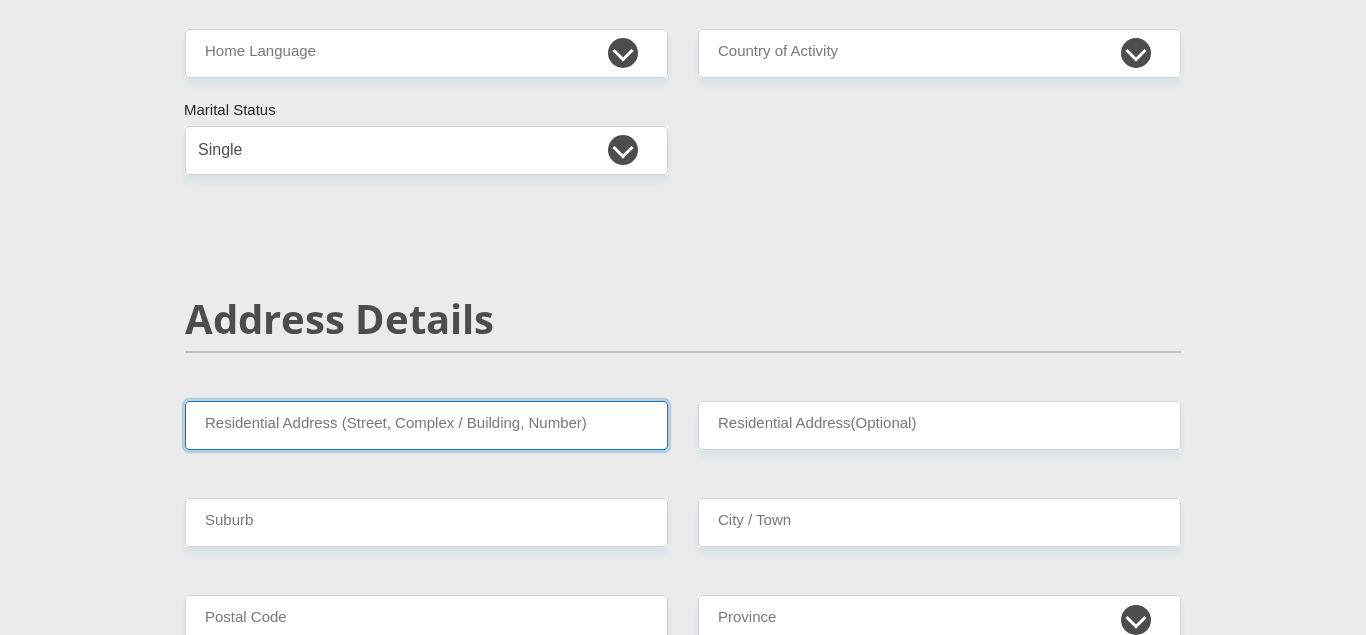 click on "Residential Address (Street, Complex / Building, Number)" at bounding box center [426, 425] 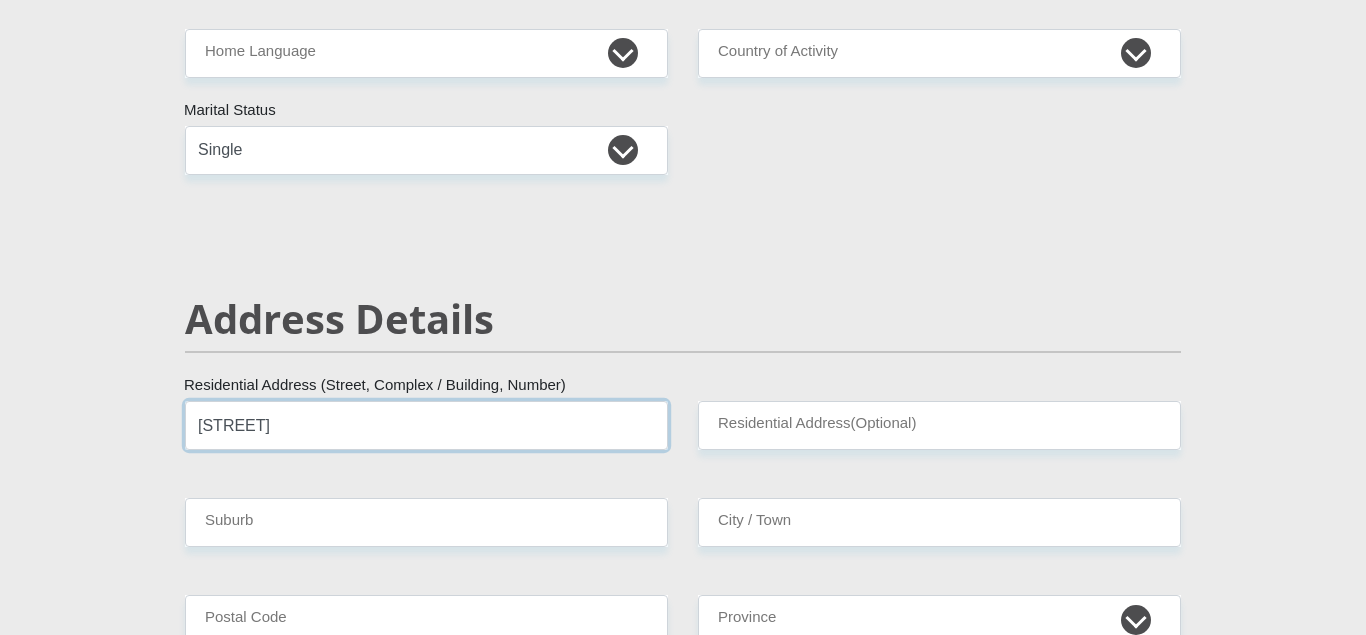 click on "[STREET]" at bounding box center (426, 425) 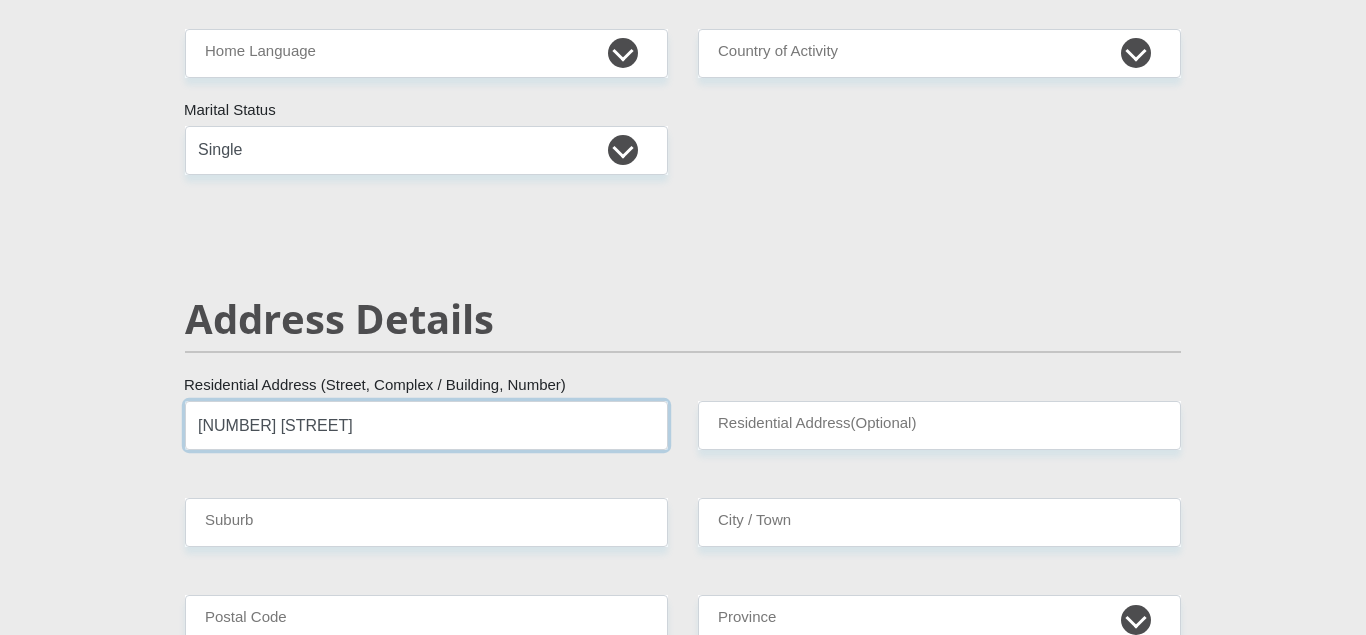 type on "[NUMBER] [STREET]" 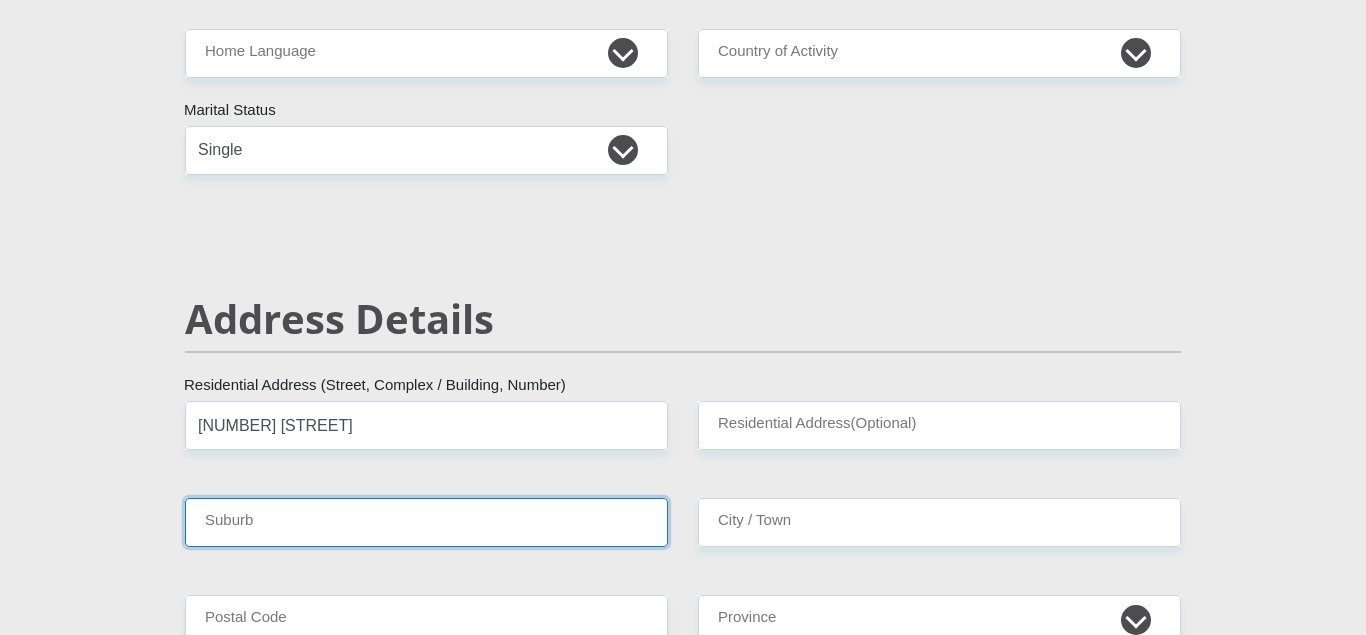 click on "Suburb" at bounding box center [426, 522] 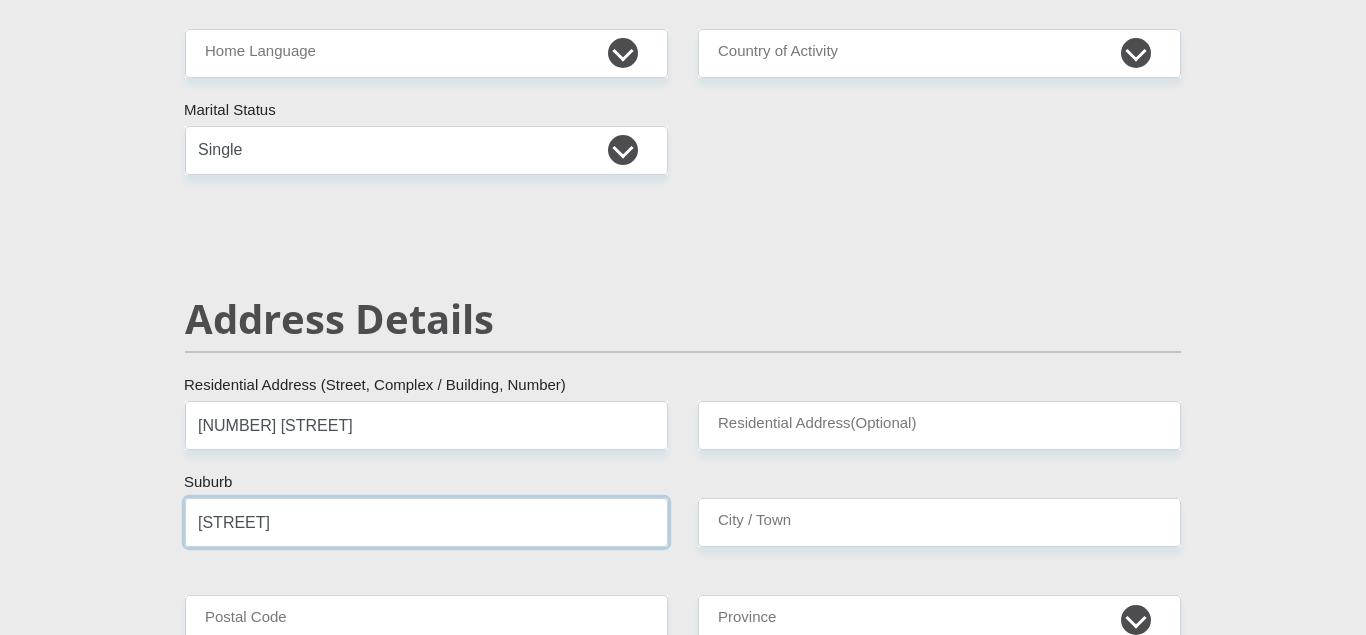 type on "[STREET]" 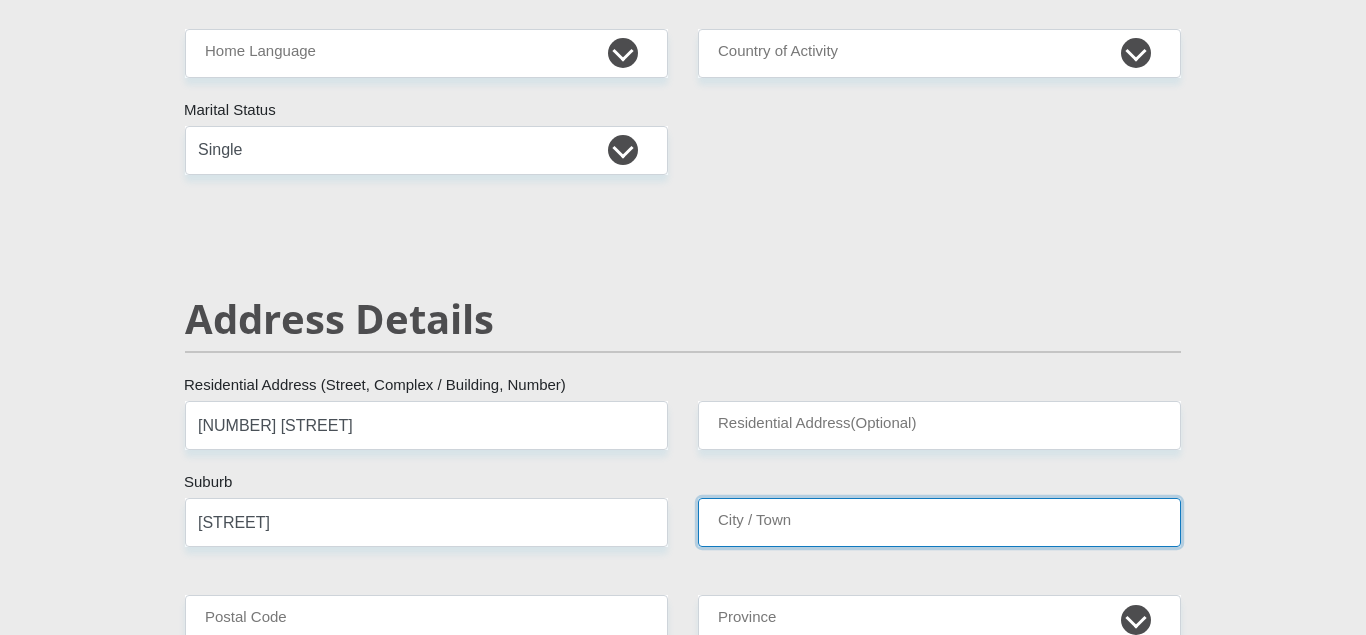 click on "City / Town" at bounding box center [939, 522] 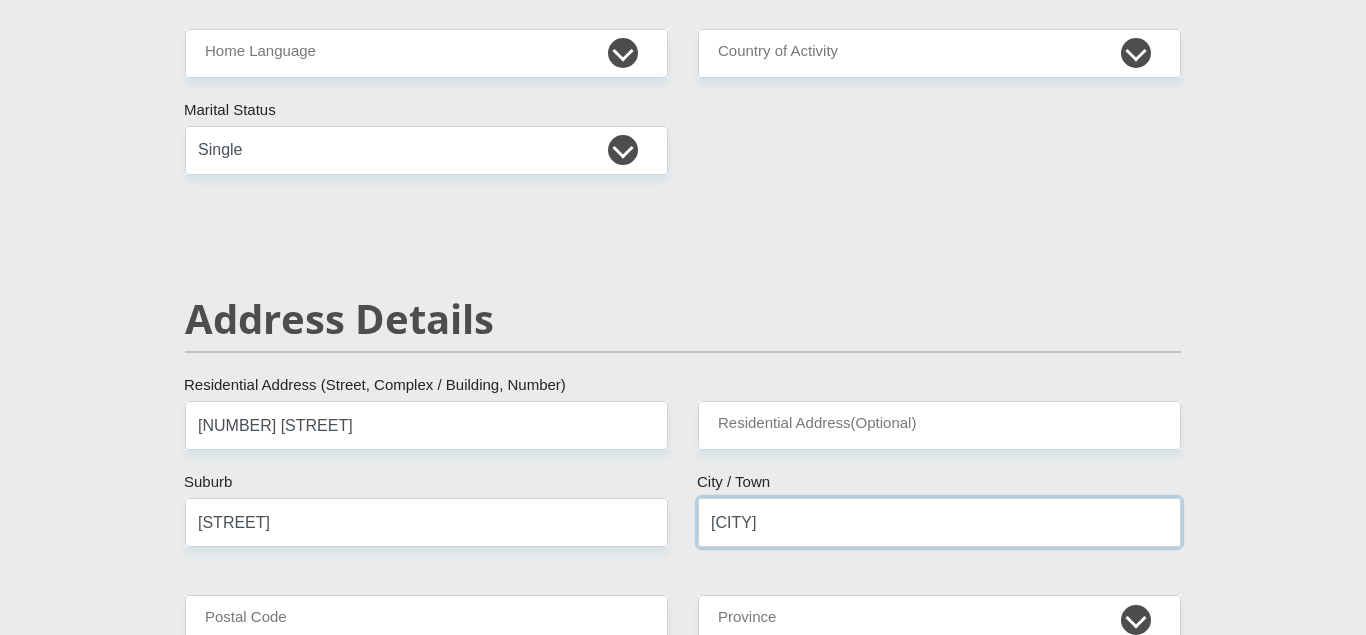 type on "[CITY]" 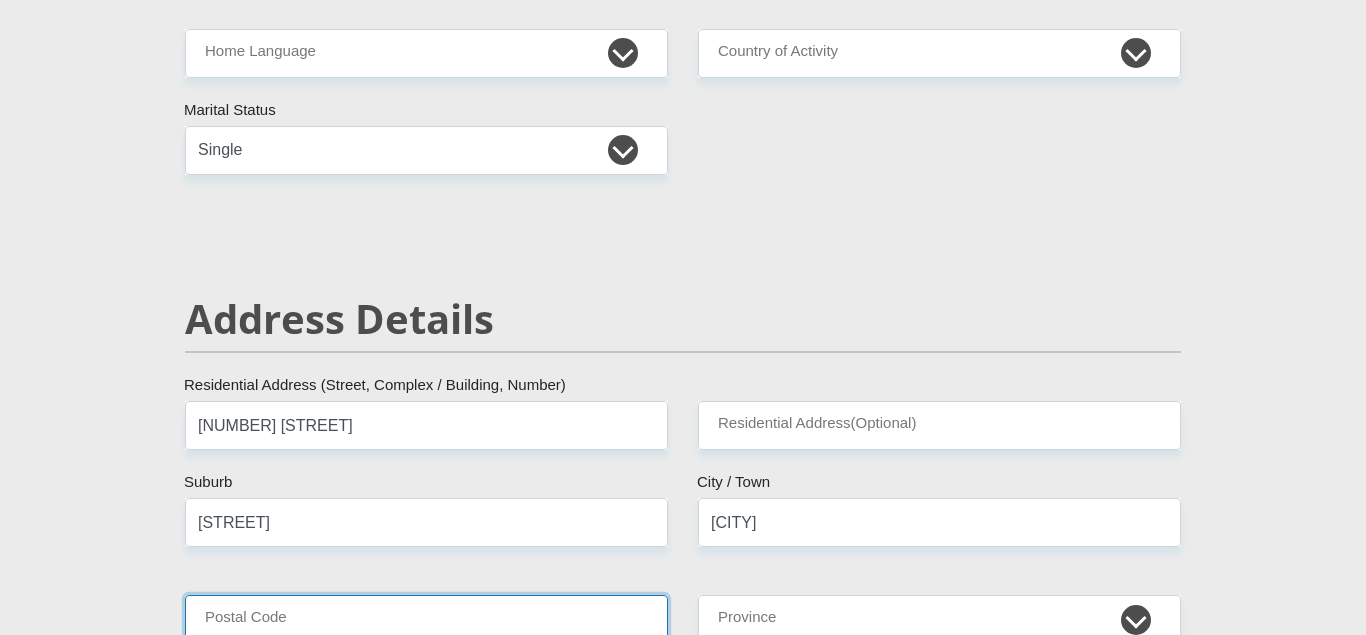 click on "Postal Code" at bounding box center [426, 619] 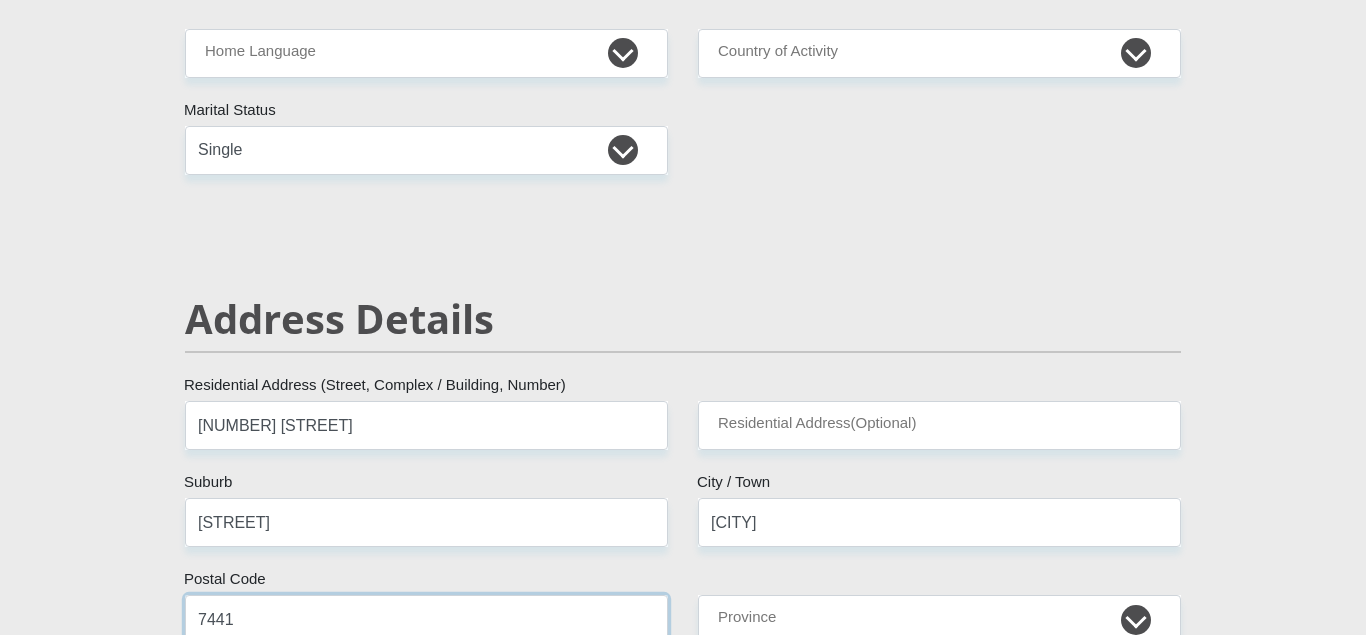 type on "7441" 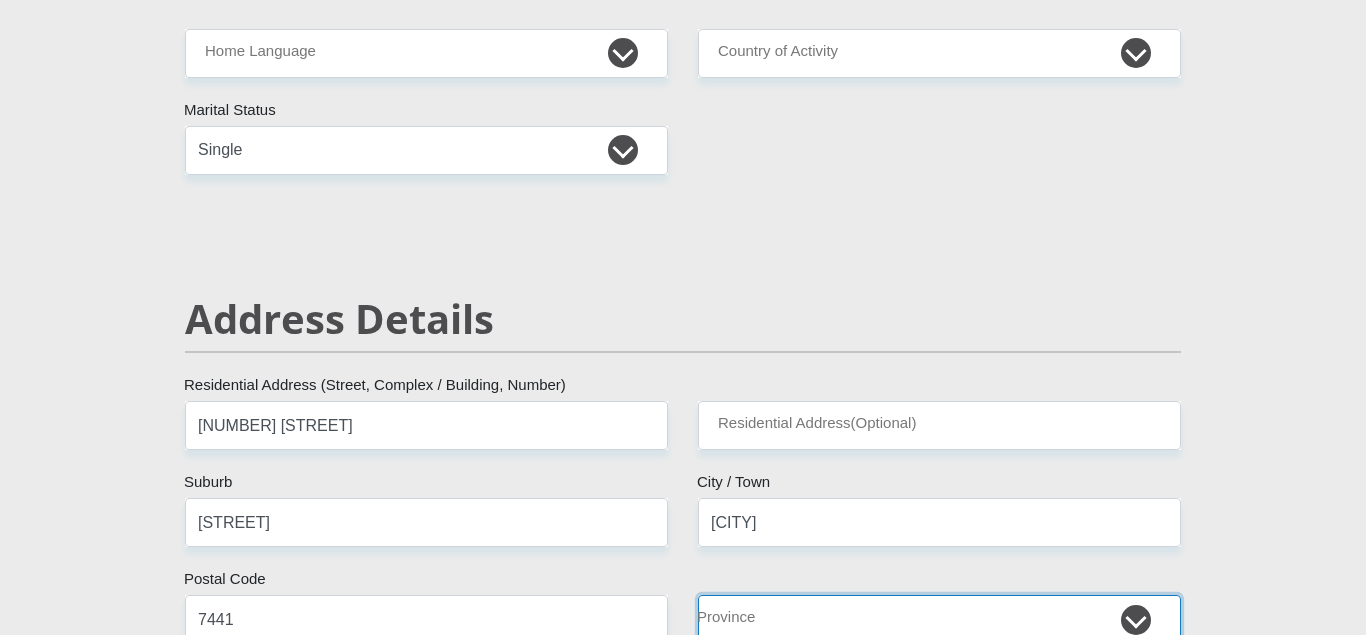 click on "Eastern Cape
Free State
Gauteng
KwaZulu-Natal
Limpopo
Mpumalanga
Northern Cape
North West
Western Cape" at bounding box center (939, 619) 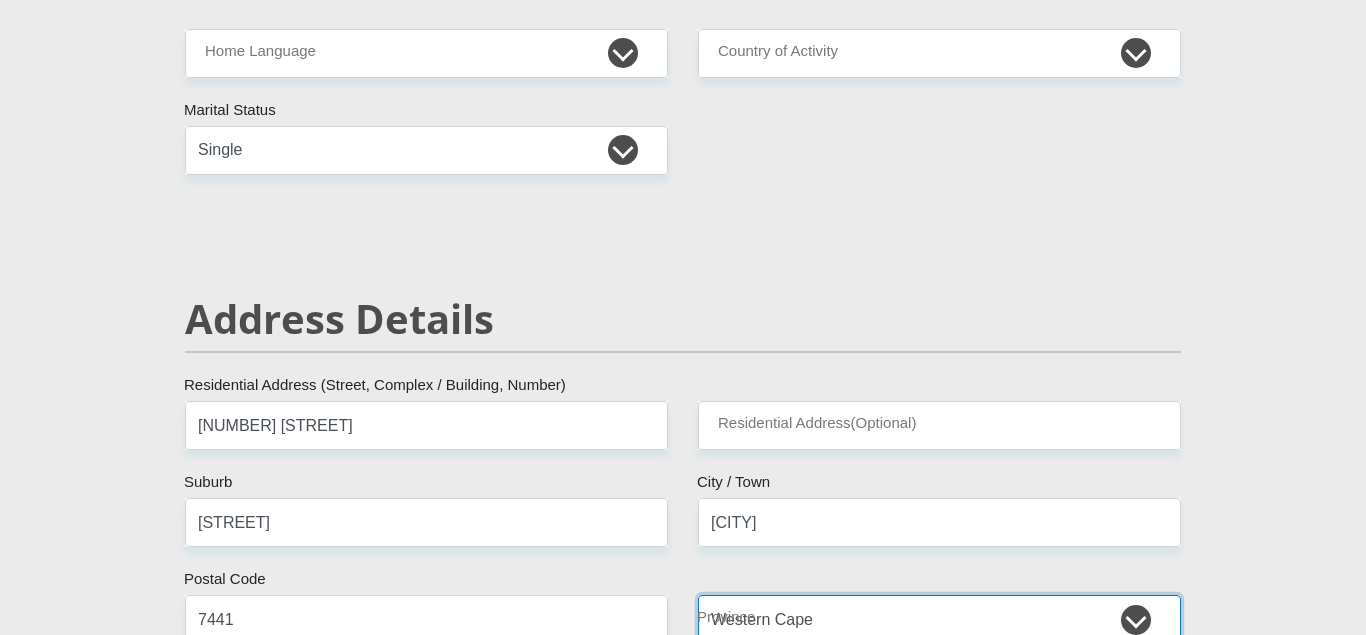 click on "Western Cape" at bounding box center [0, 0] 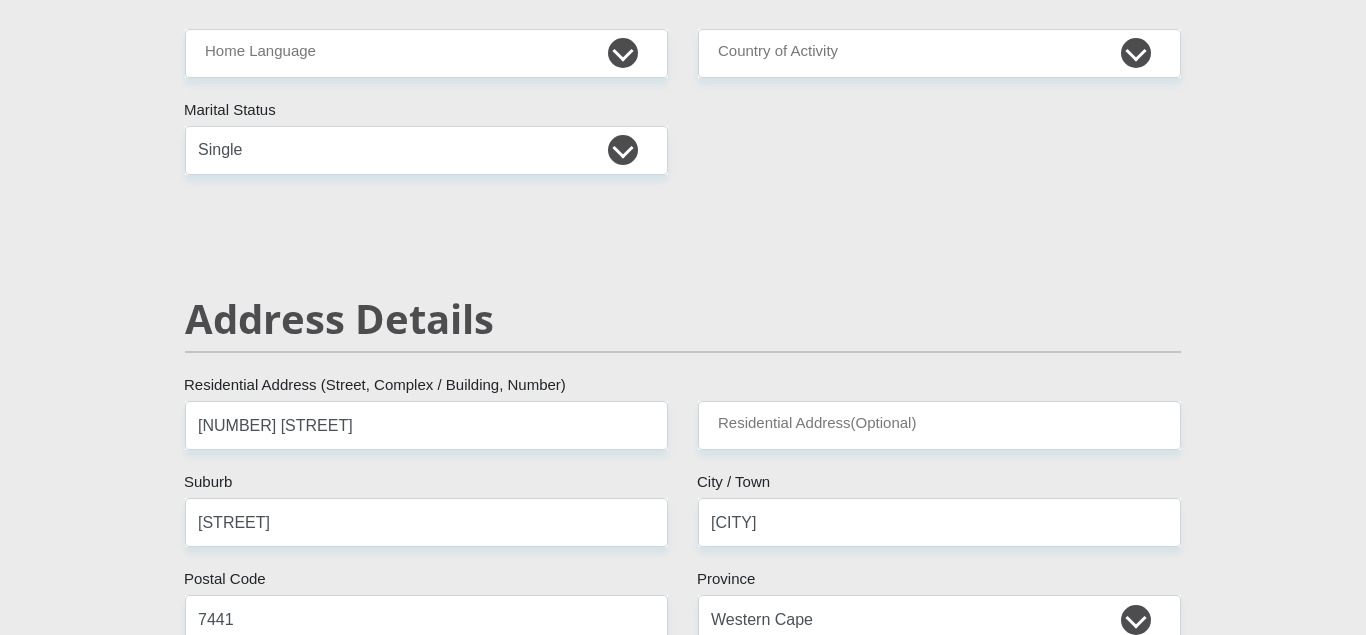 click on "Personal Details
Mr
Ms
Mrs
Dr
Other
Title
[FIRST]
First Name
[LAST]
Surname
[ID]
South African ID Number
Please input valid ID number
[COUNTRY]
Afghanistan
Aland Islands
Albania
Algeria
America Samoa
American Virgin Islands
Andorra
Angola
Anguilla  Antarctica" at bounding box center [683, 2591] 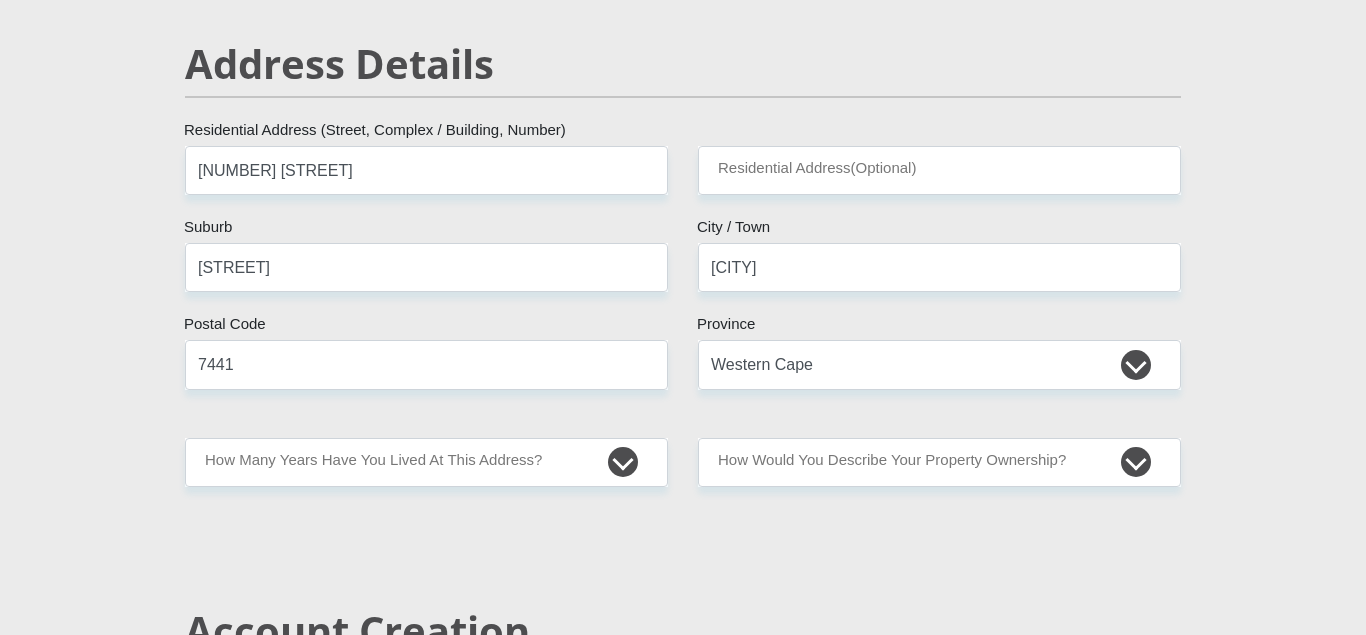 scroll, scrollTop: 907, scrollLeft: 0, axis: vertical 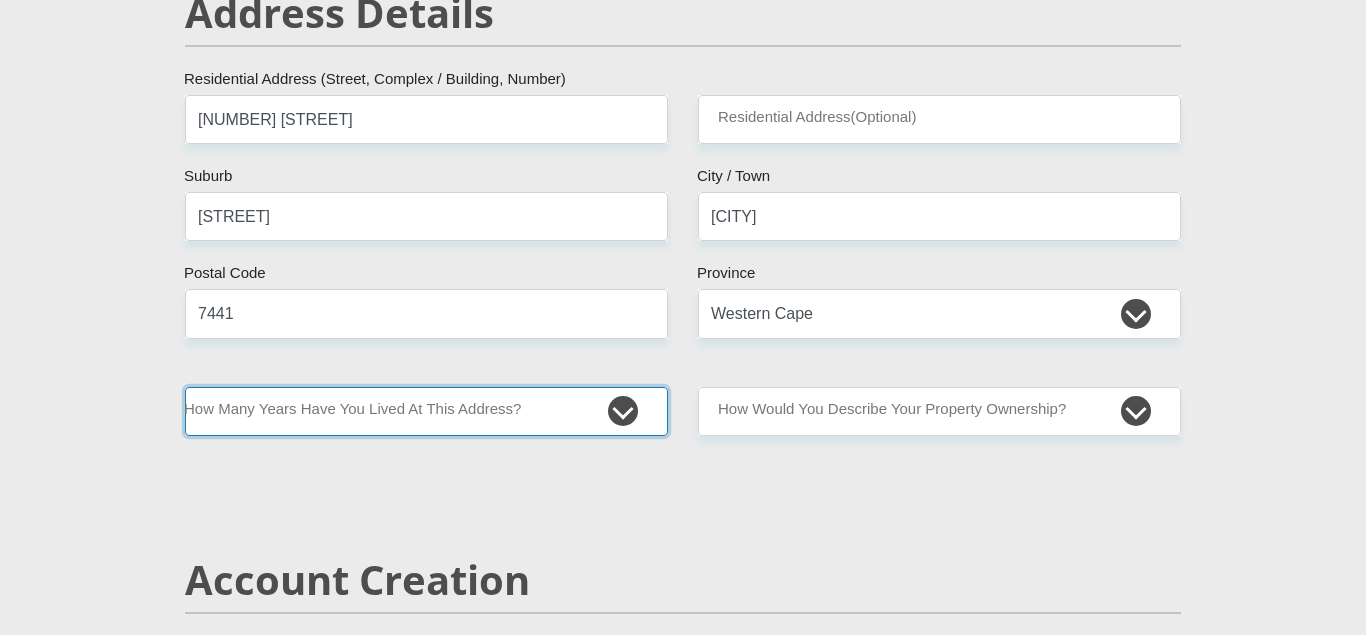 click on "less than 1 year
1-3 years
3-5 years
5+ years" at bounding box center (426, 411) 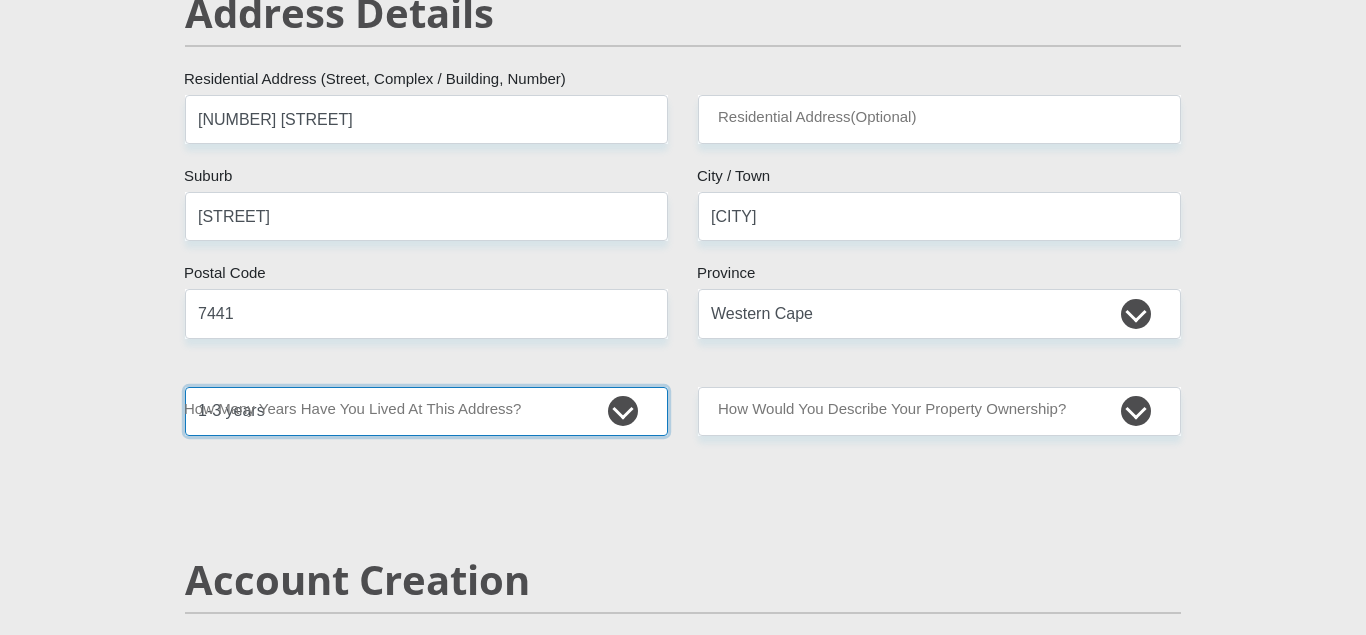 click on "1-3 years" at bounding box center [0, 0] 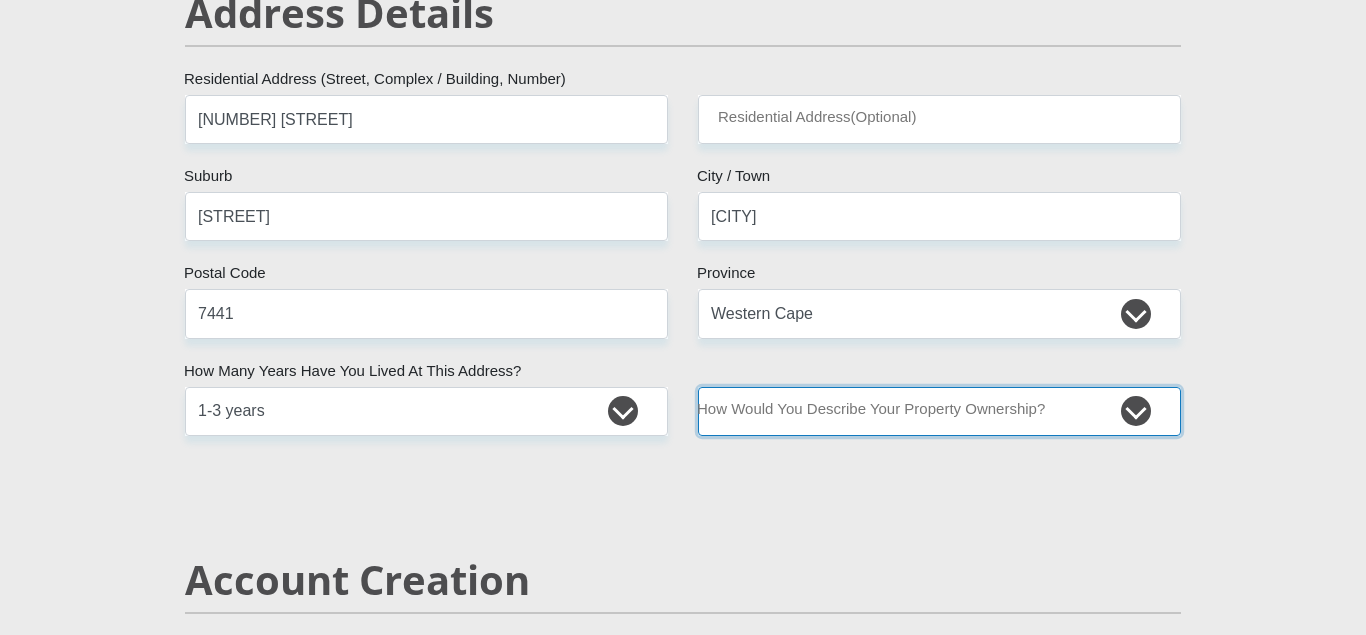 click on "Owned
Rented
Family Owned
Company Dwelling" at bounding box center (939, 411) 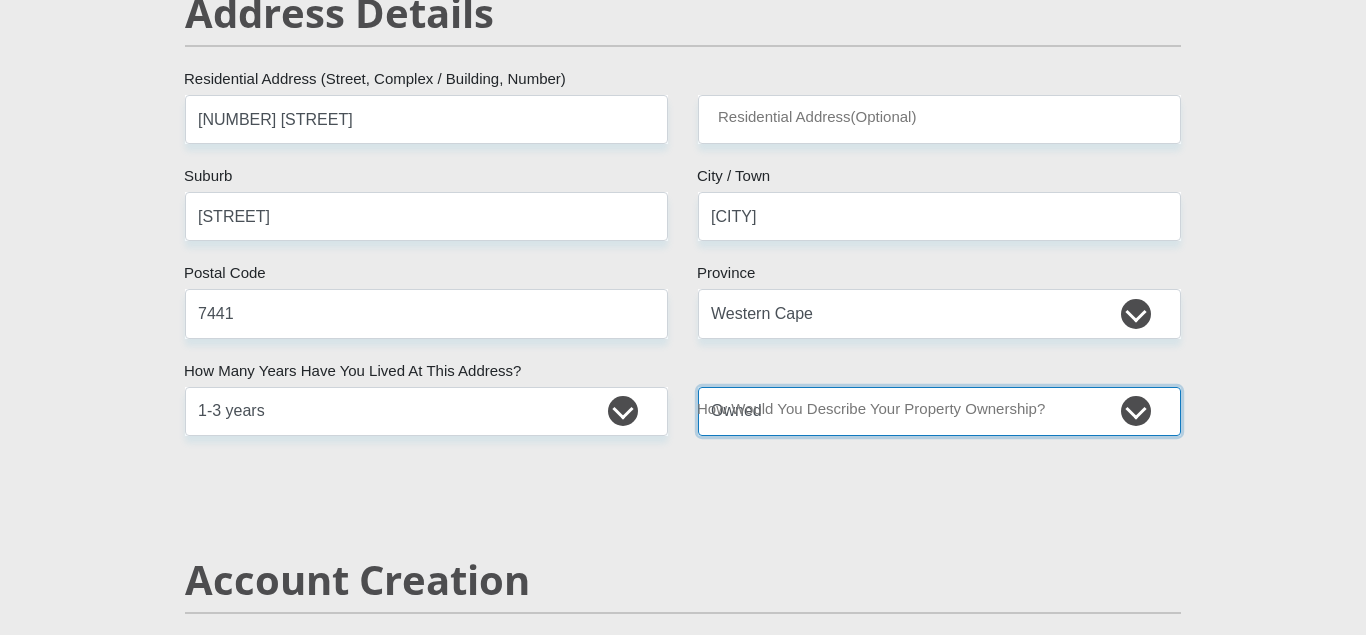 click on "Owned" at bounding box center [0, 0] 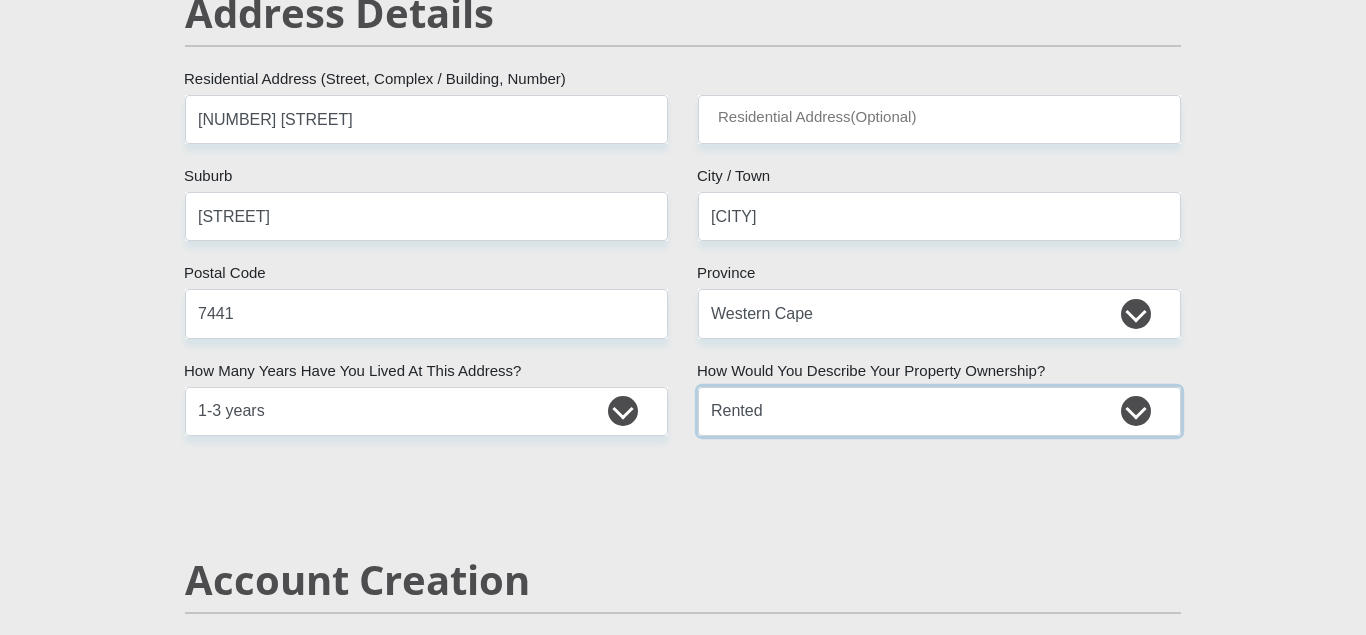 select on "Owned" 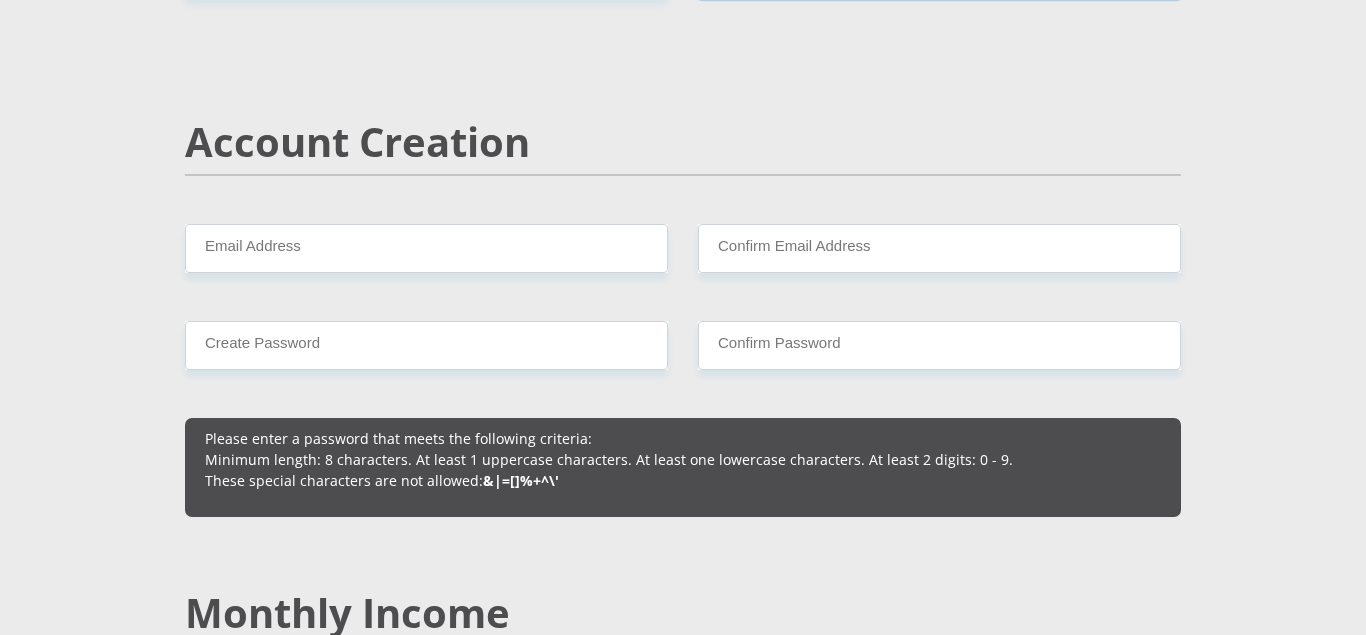 scroll, scrollTop: 1366, scrollLeft: 0, axis: vertical 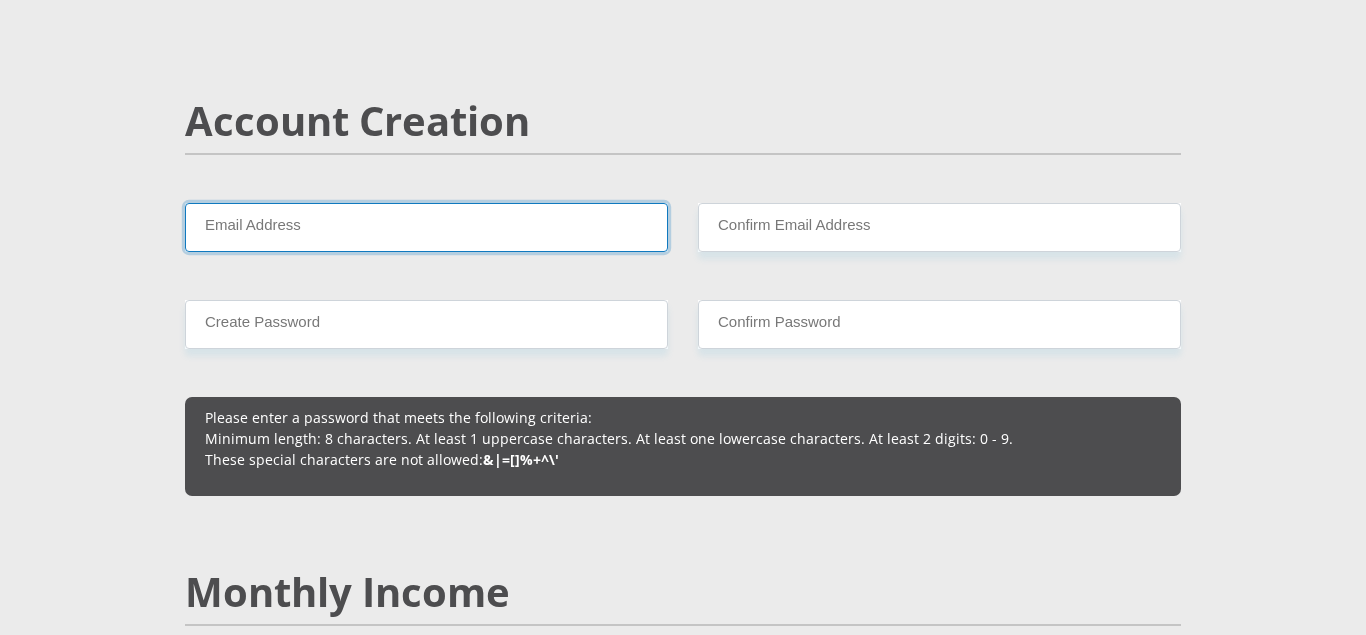 click on "Email Address" at bounding box center [426, 227] 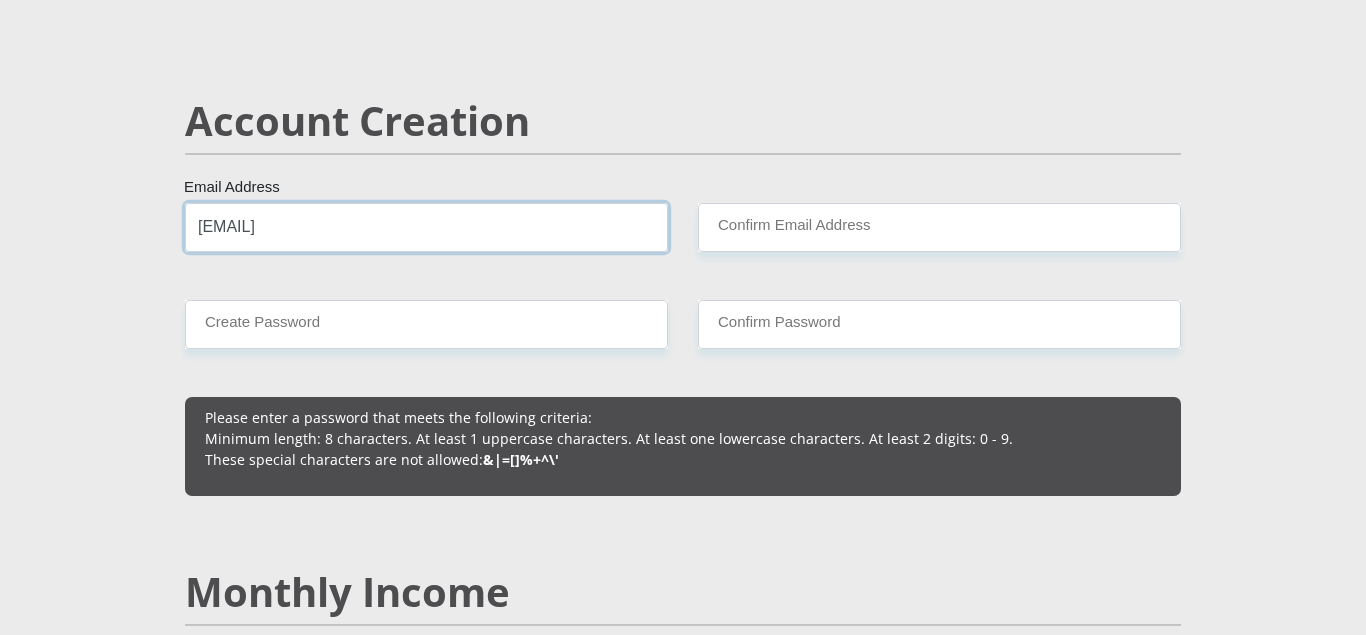 type on "[EMAIL]" 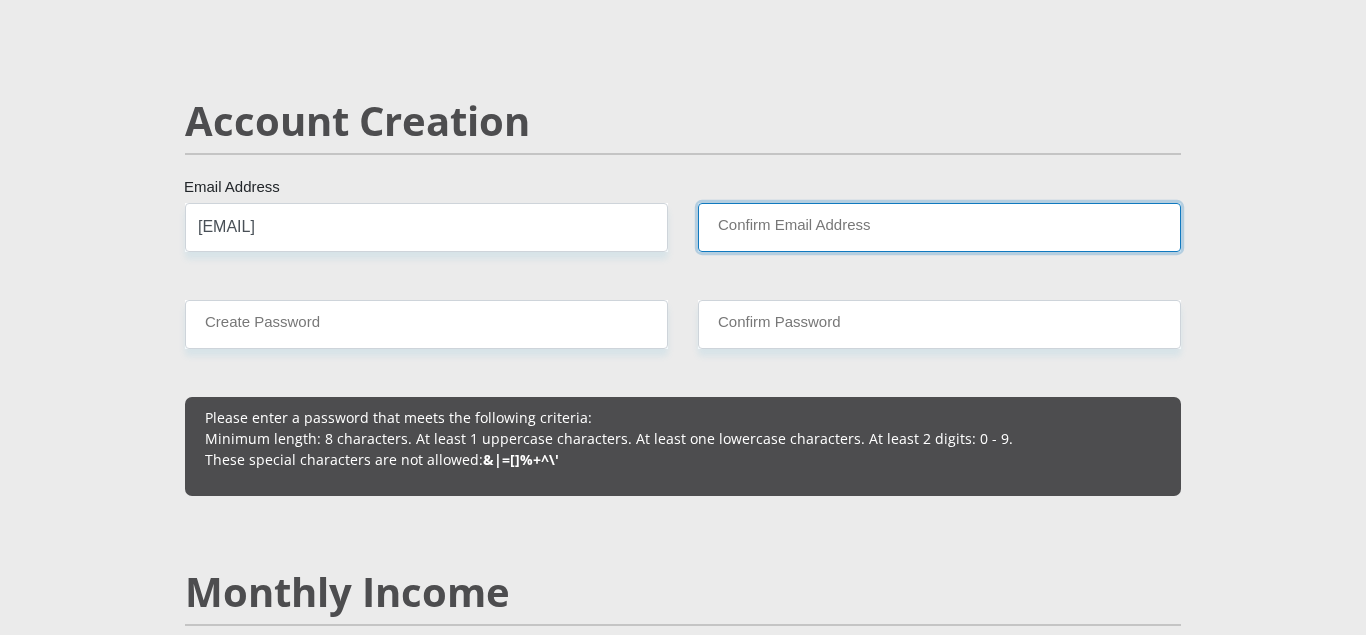 click on "Confirm Email Address" at bounding box center [939, 227] 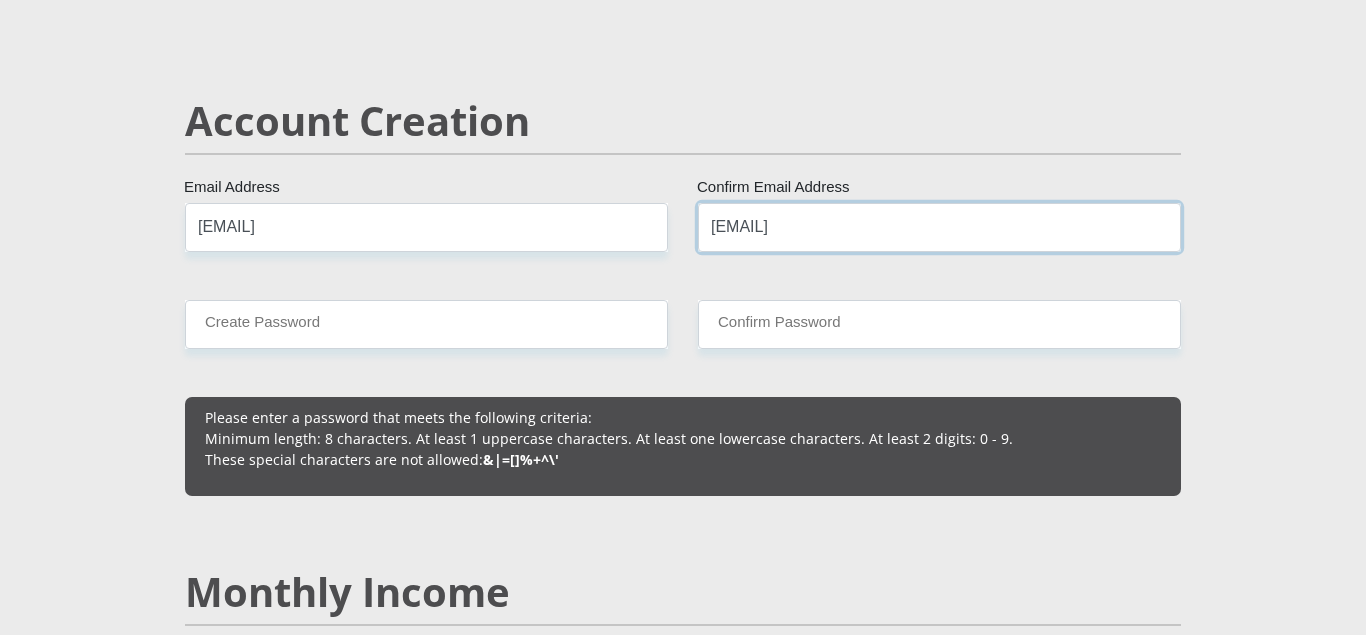 type on "[EMAIL]" 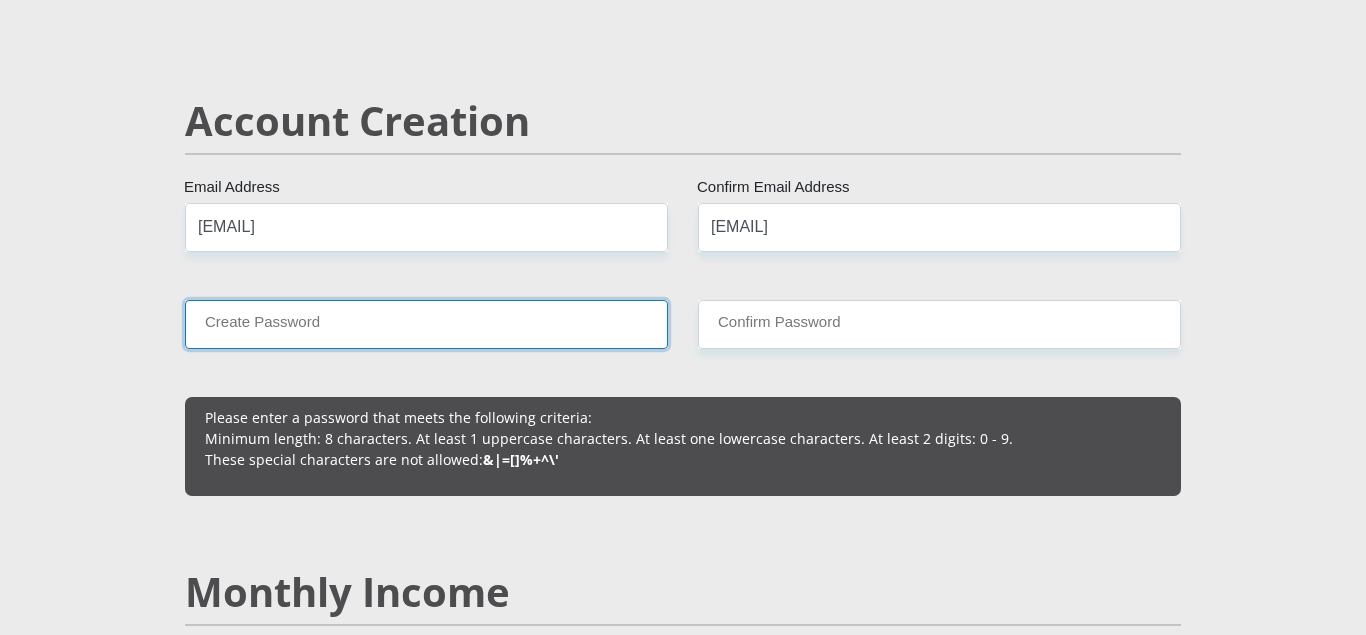click on "Create Password" at bounding box center (426, 324) 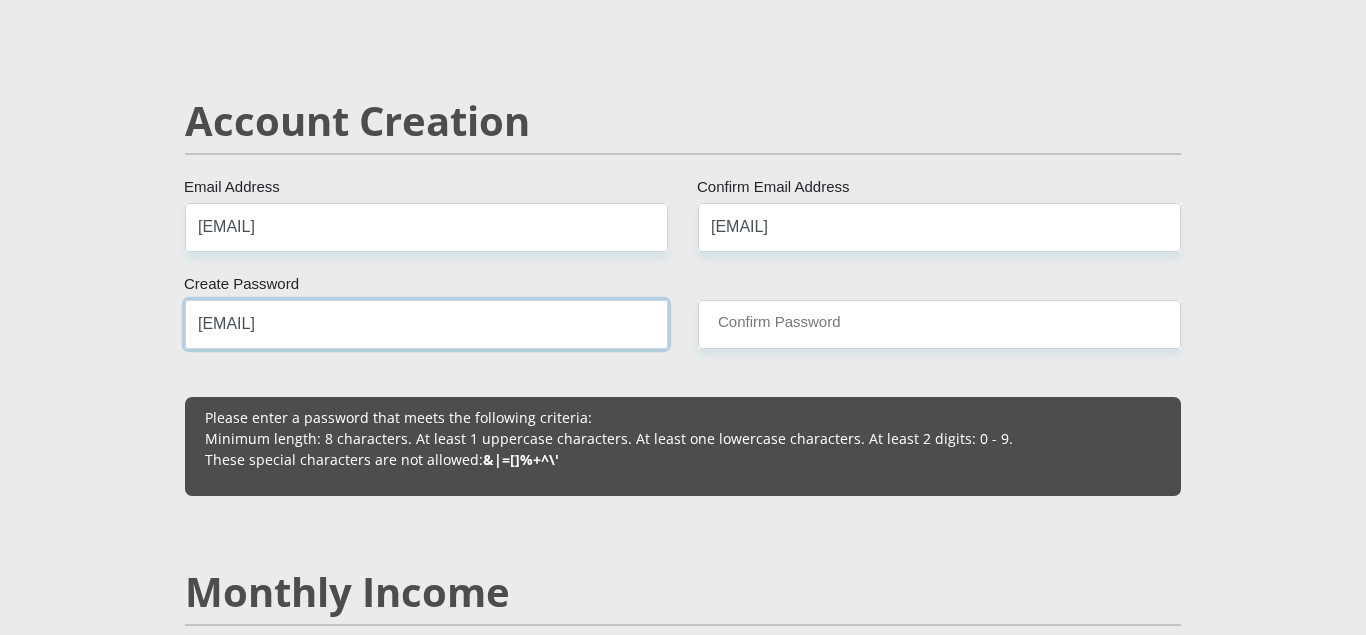 type on "[EMAIL]" 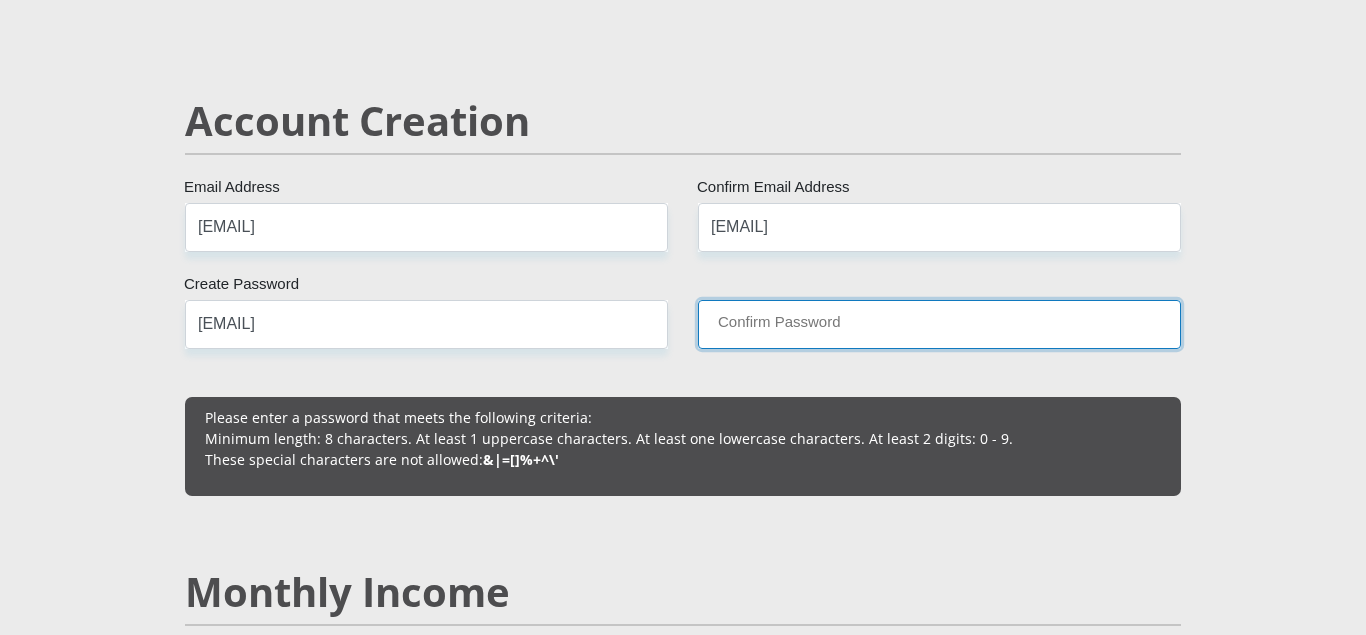 click on "Confirm Password" at bounding box center [939, 324] 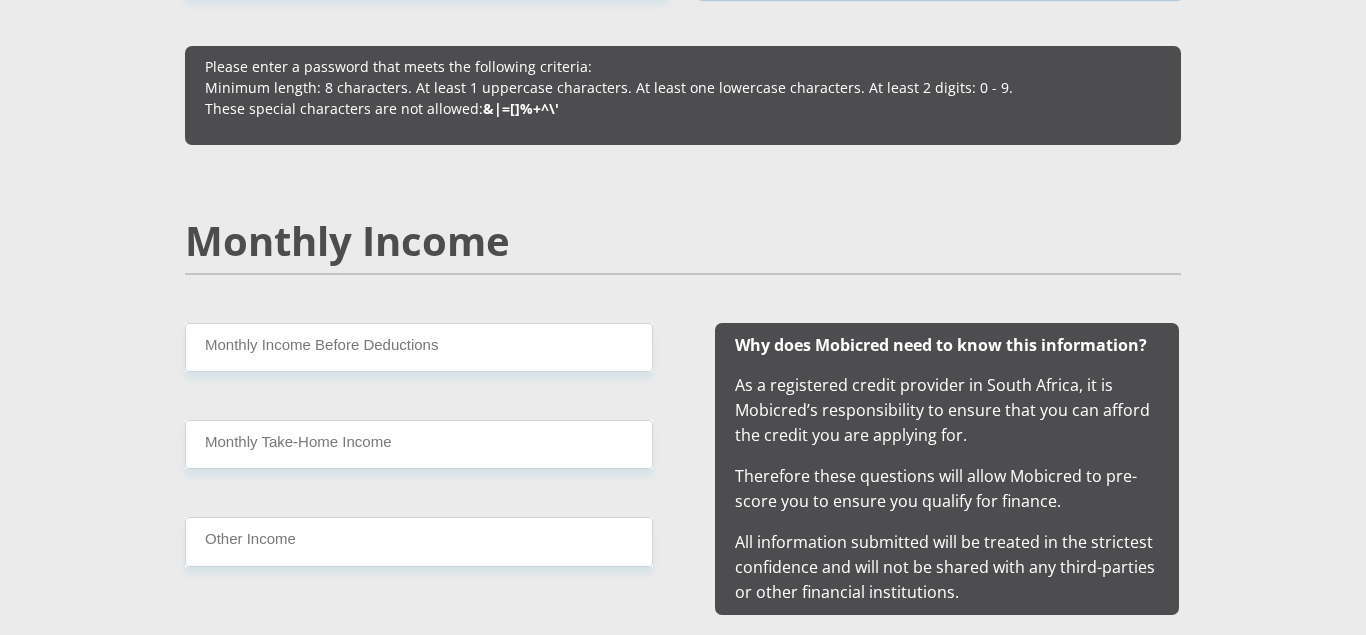 scroll, scrollTop: 1799, scrollLeft: 0, axis: vertical 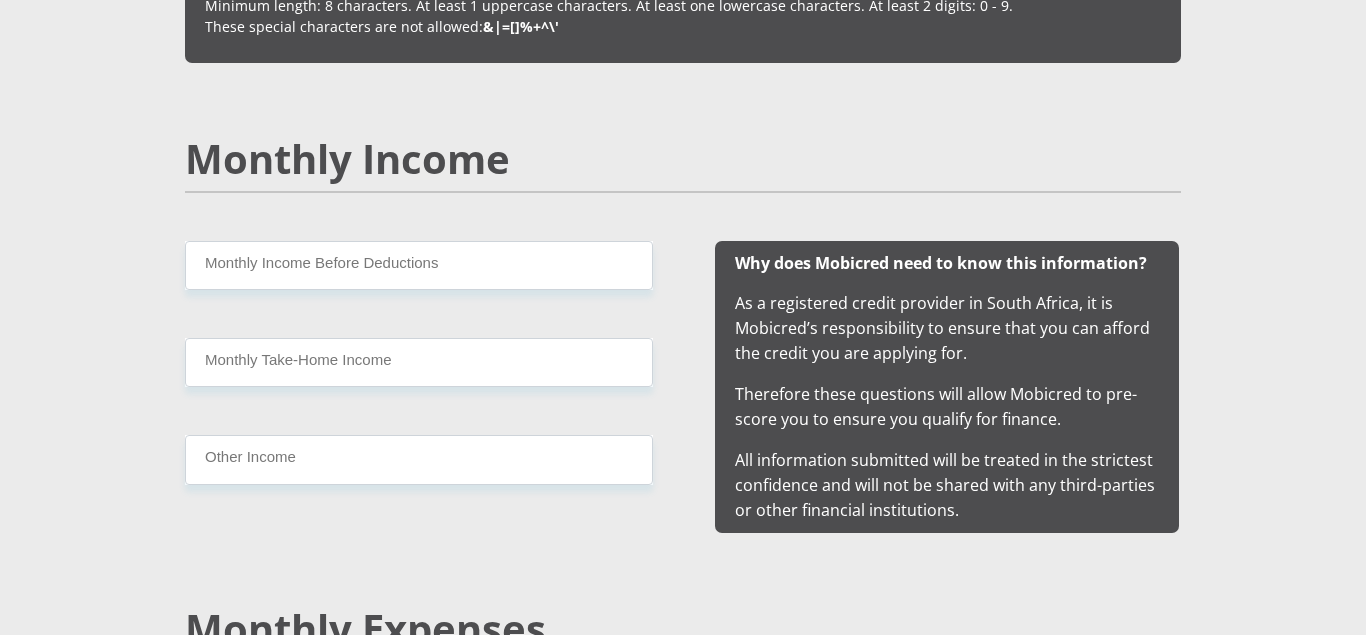 type on "[EMAIL]" 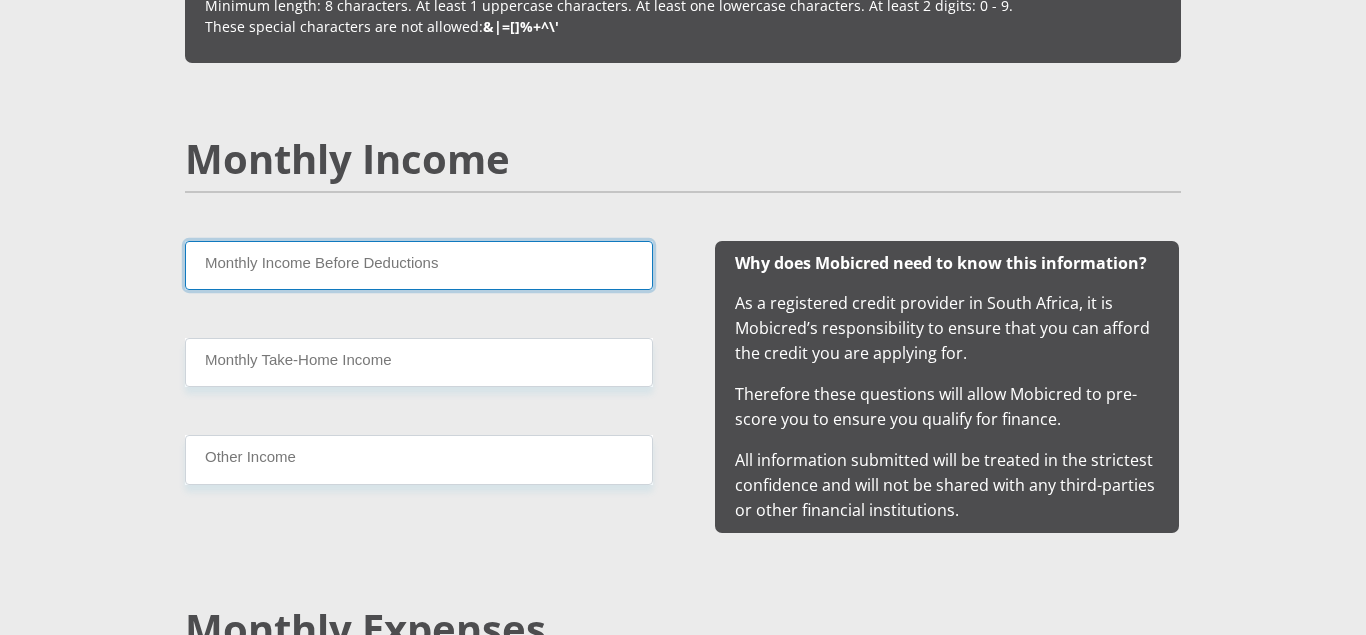 click on "Monthly Income Before Deductions" at bounding box center (419, 265) 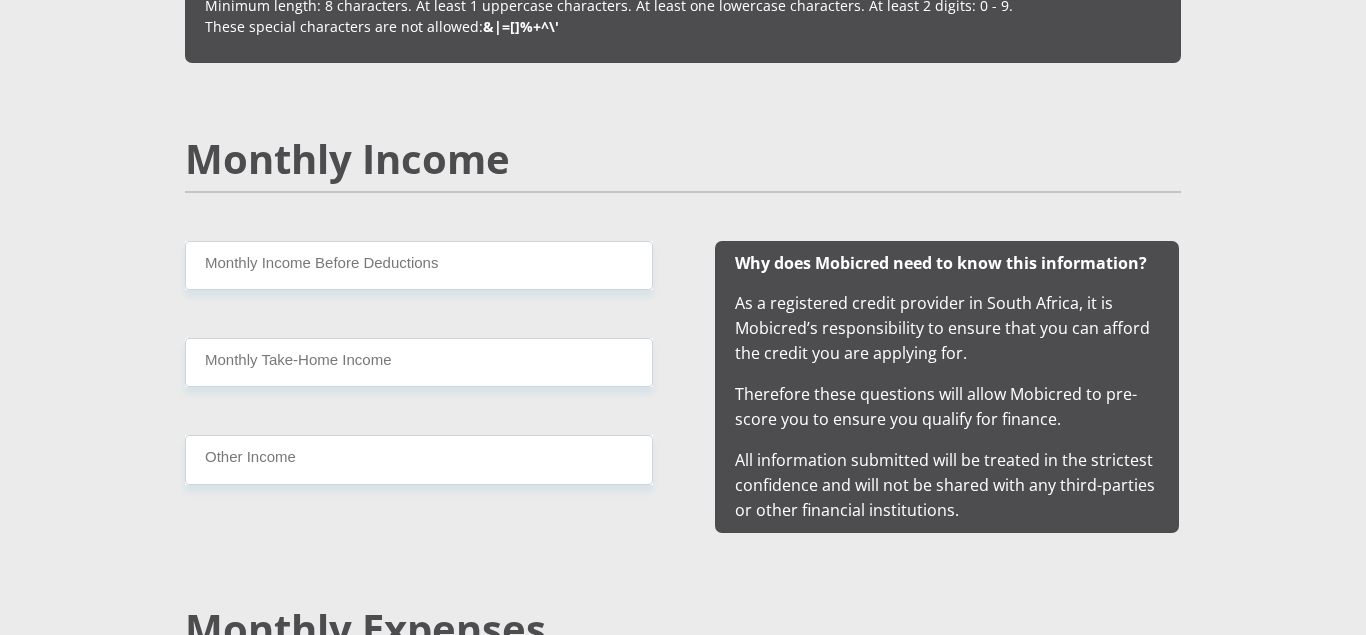 click on "Monthly Income Before Deductions
Monthly Take-Home Income
Other Income" at bounding box center [419, 387] 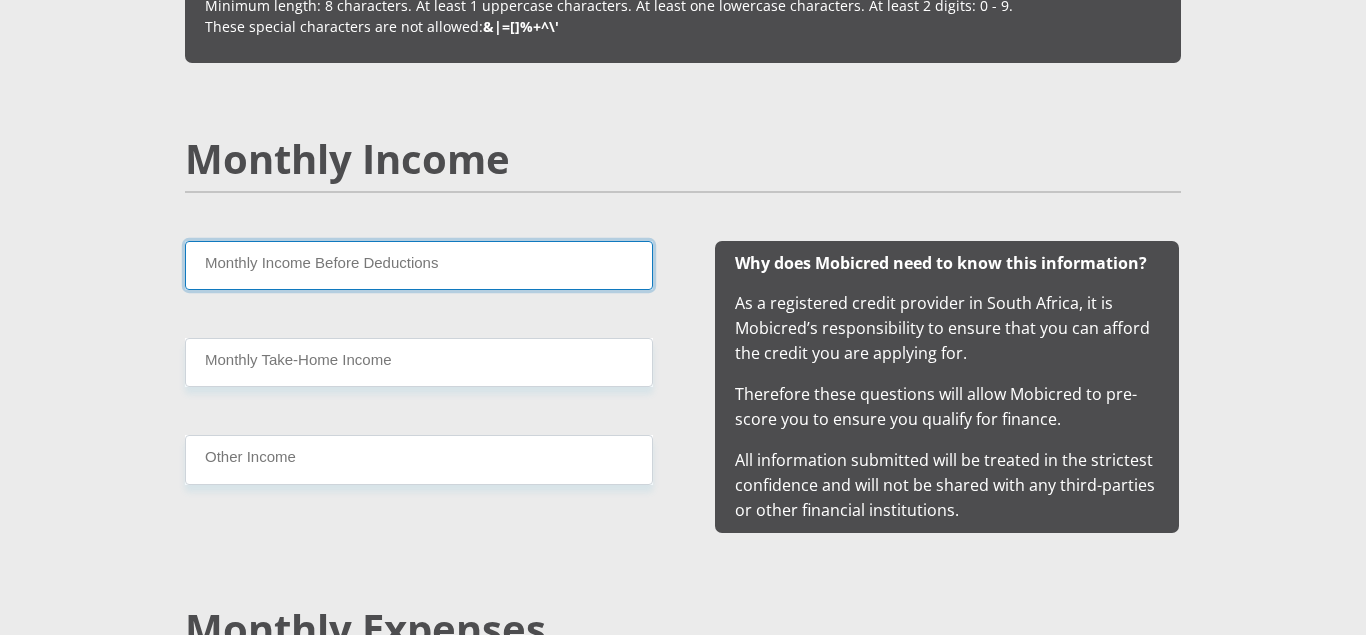 click on "Monthly Income Before Deductions" at bounding box center (419, 265) 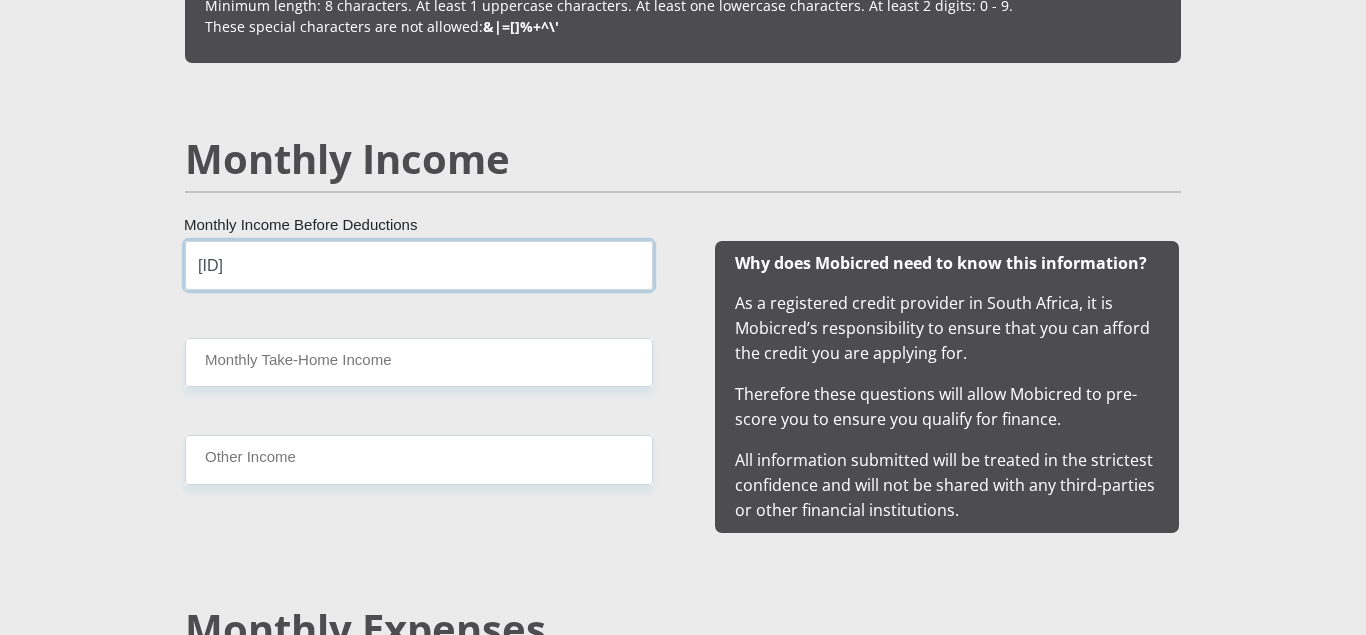 type on "[ID]" 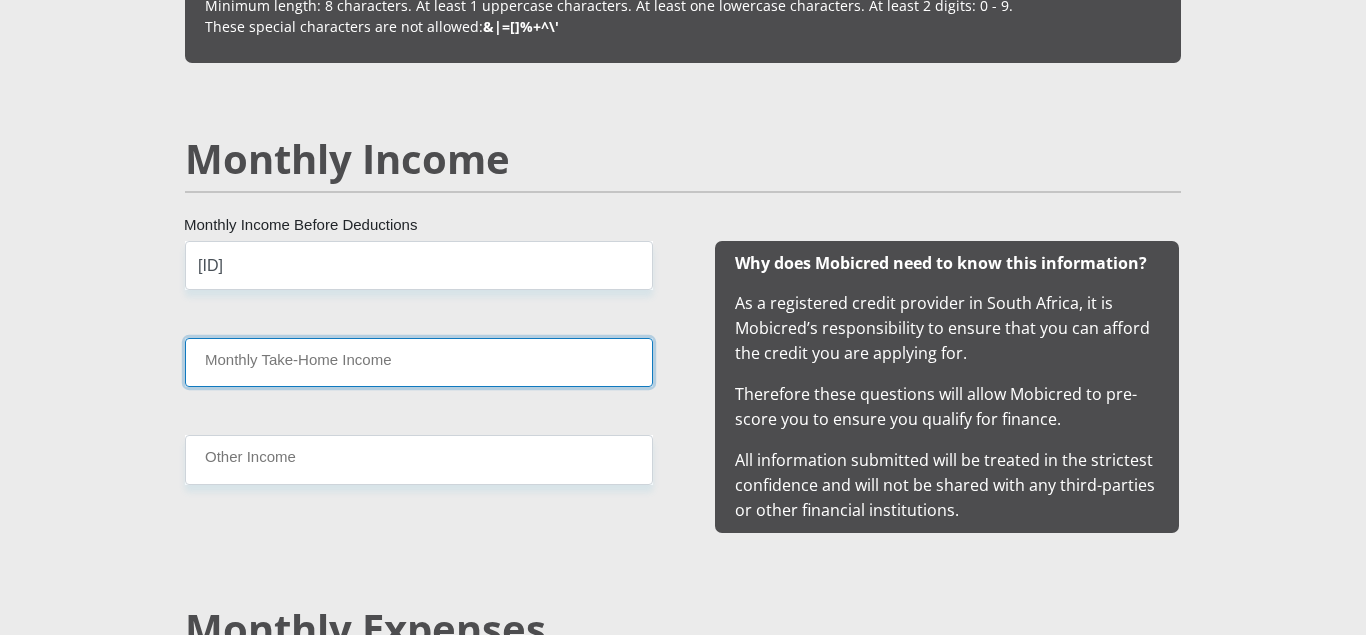 click on "Monthly Take-Home Income" at bounding box center (419, 362) 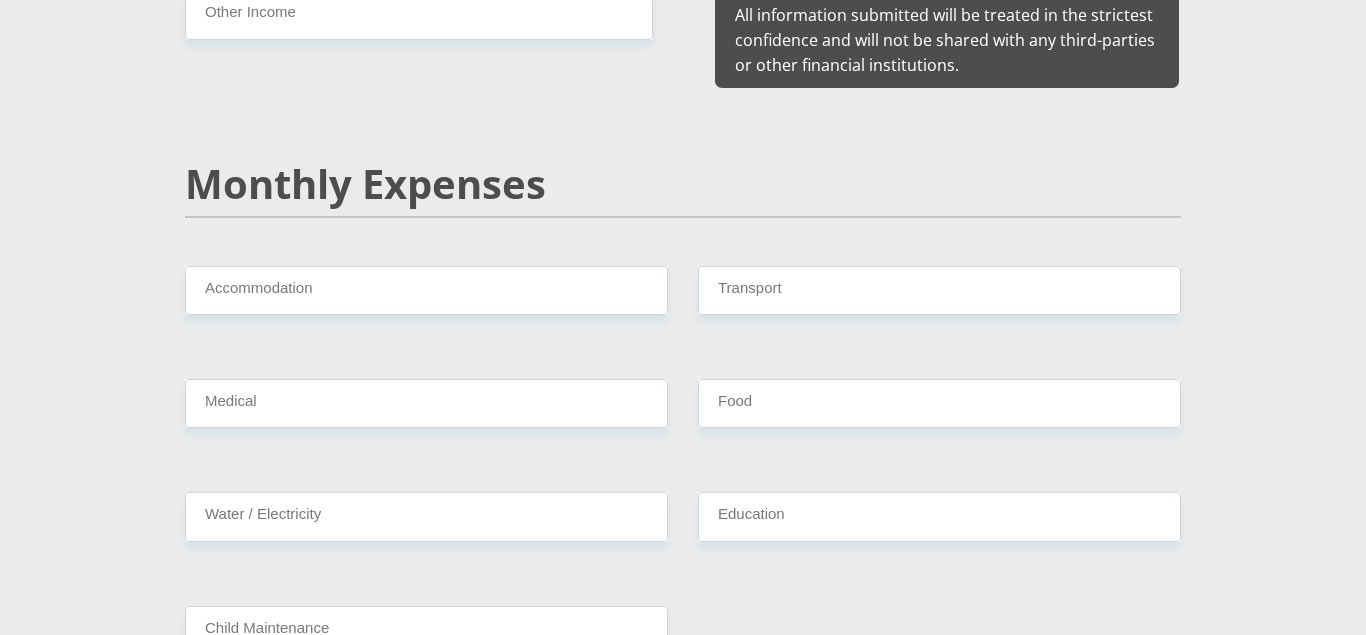 scroll, scrollTop: 2275, scrollLeft: 0, axis: vertical 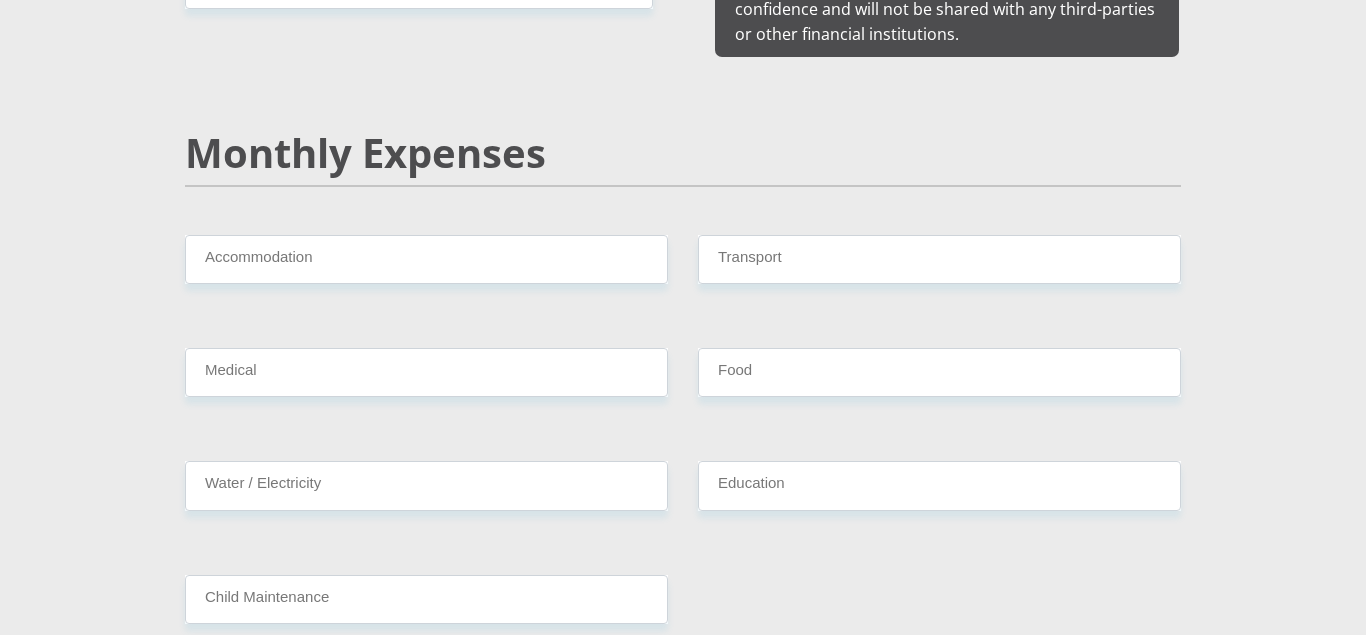 type on "[PRICE]" 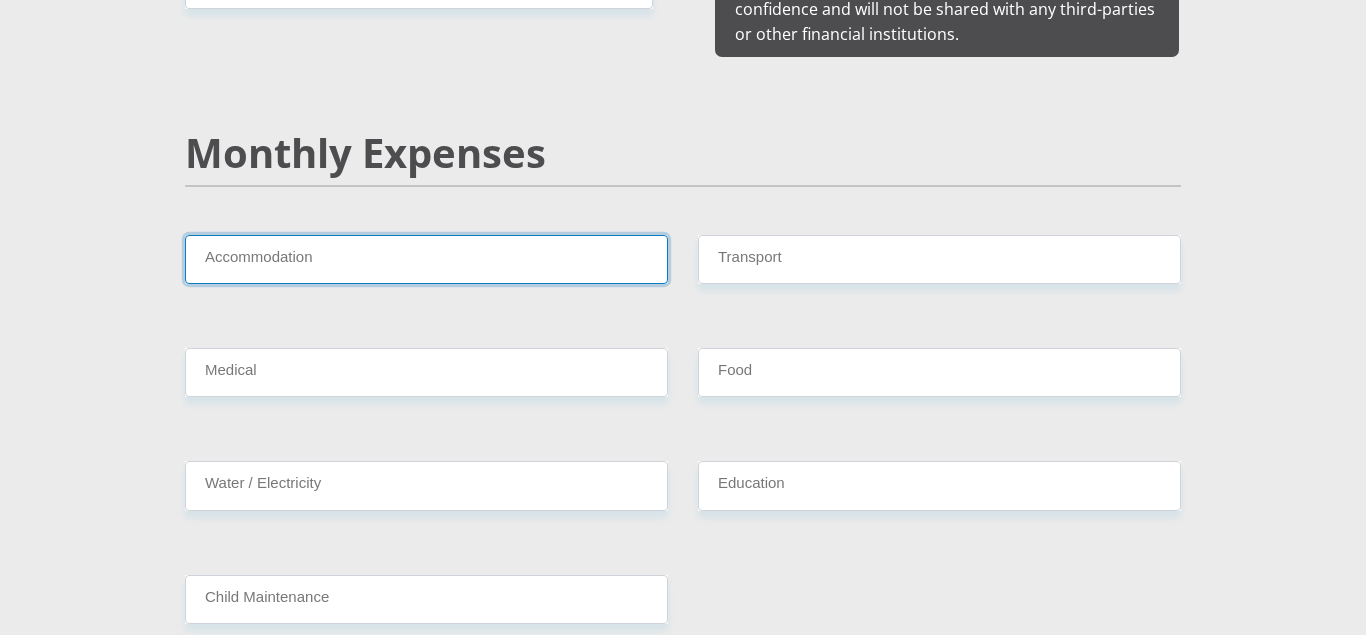 click on "Accommodation" at bounding box center [426, 259] 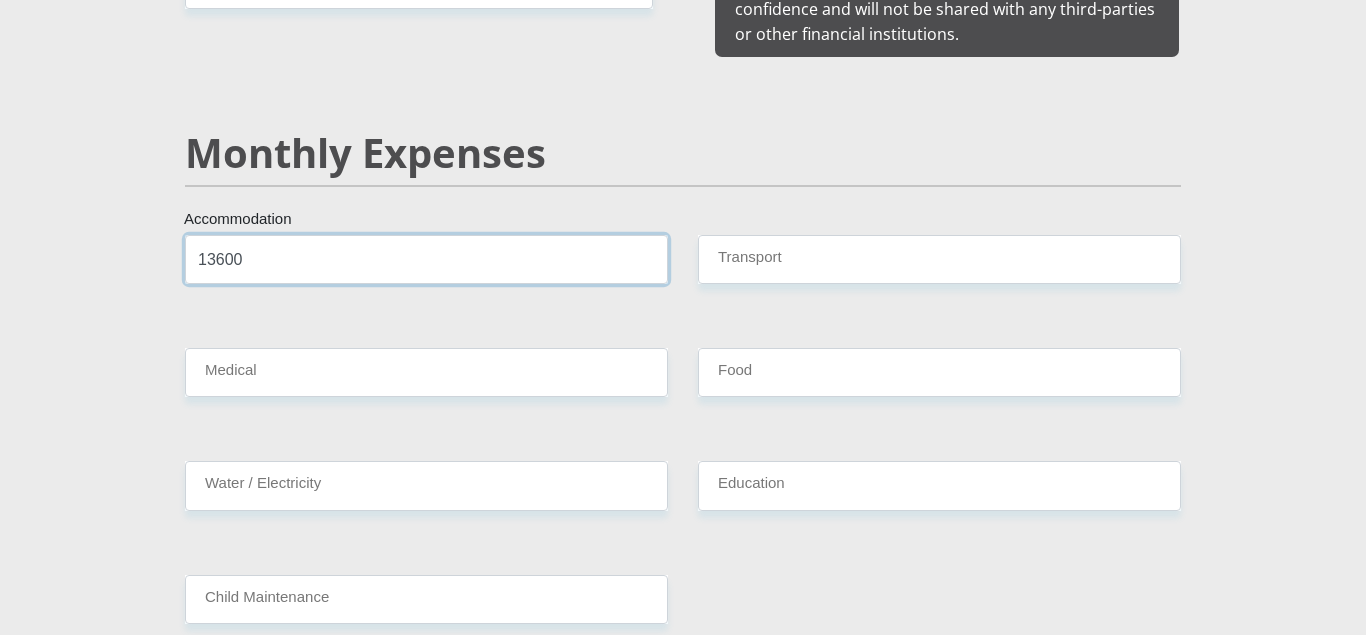 type on "13600" 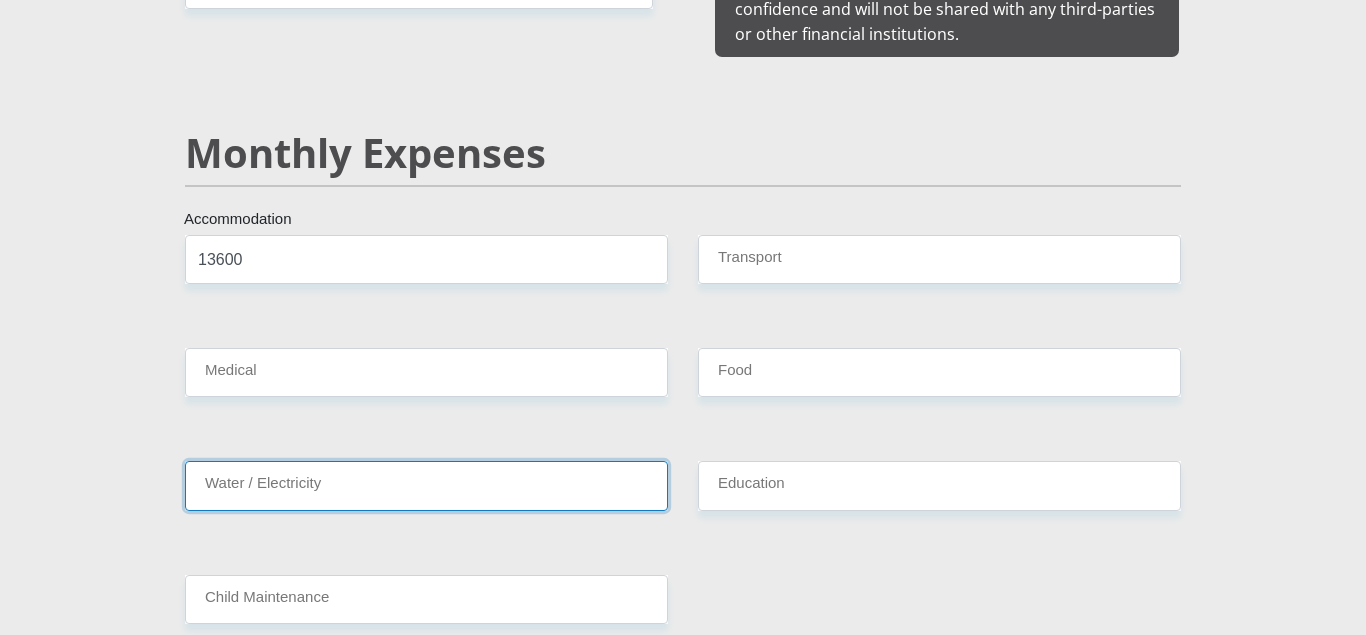 click on "Water / Electricity" at bounding box center (426, 485) 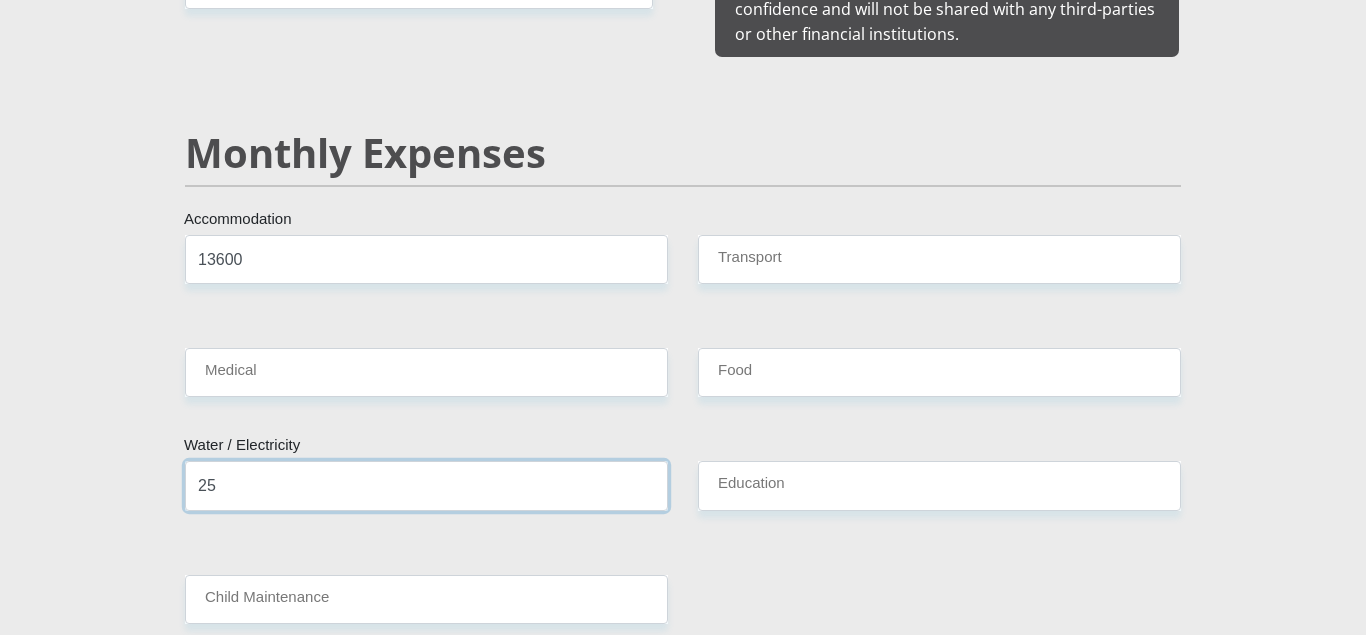 type on "2" 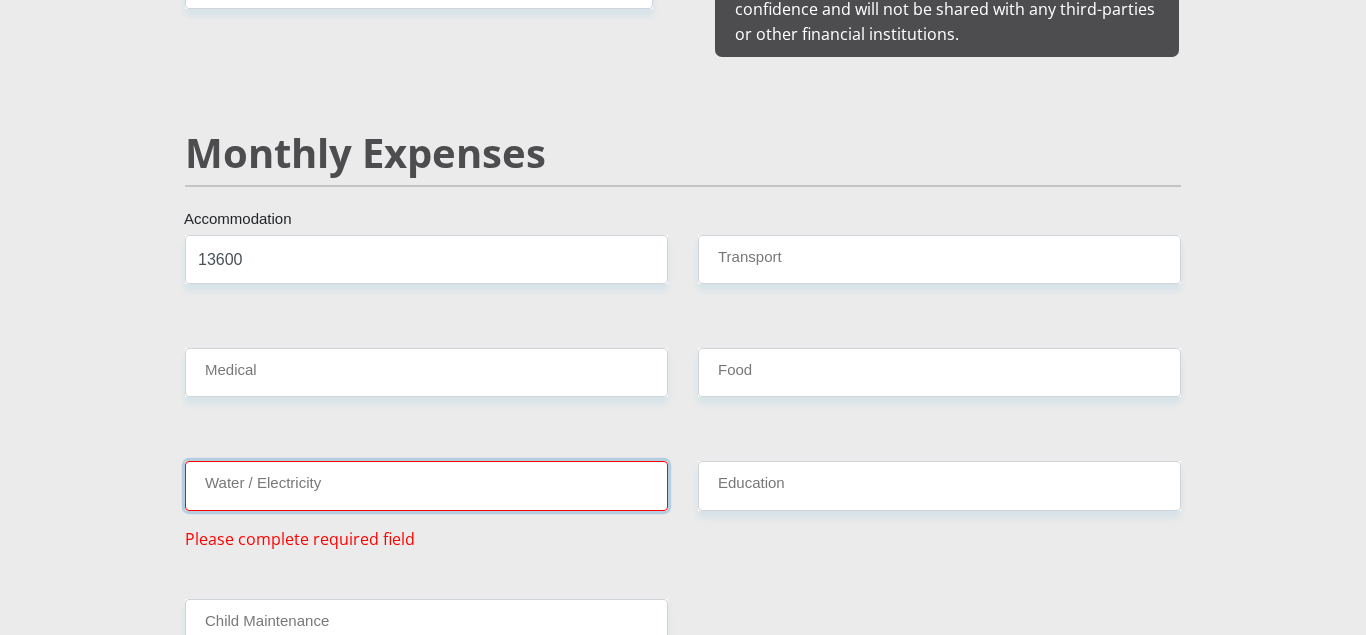 type on "3" 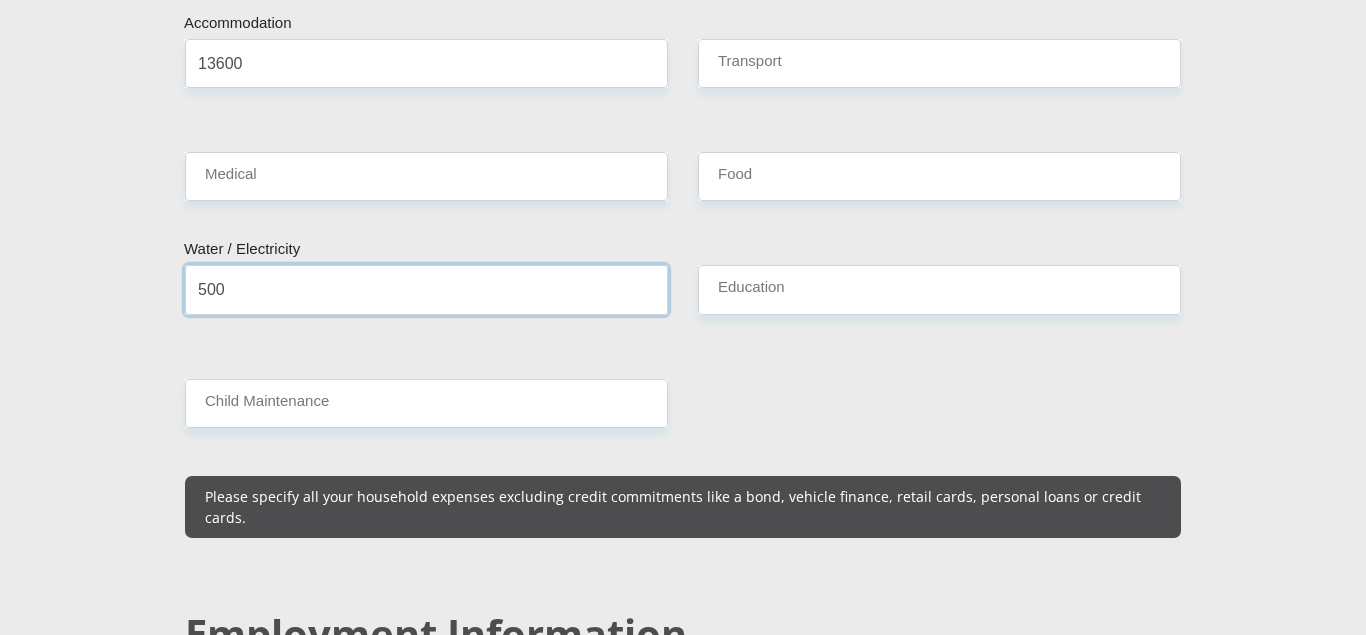 scroll, scrollTop: 2492, scrollLeft: 0, axis: vertical 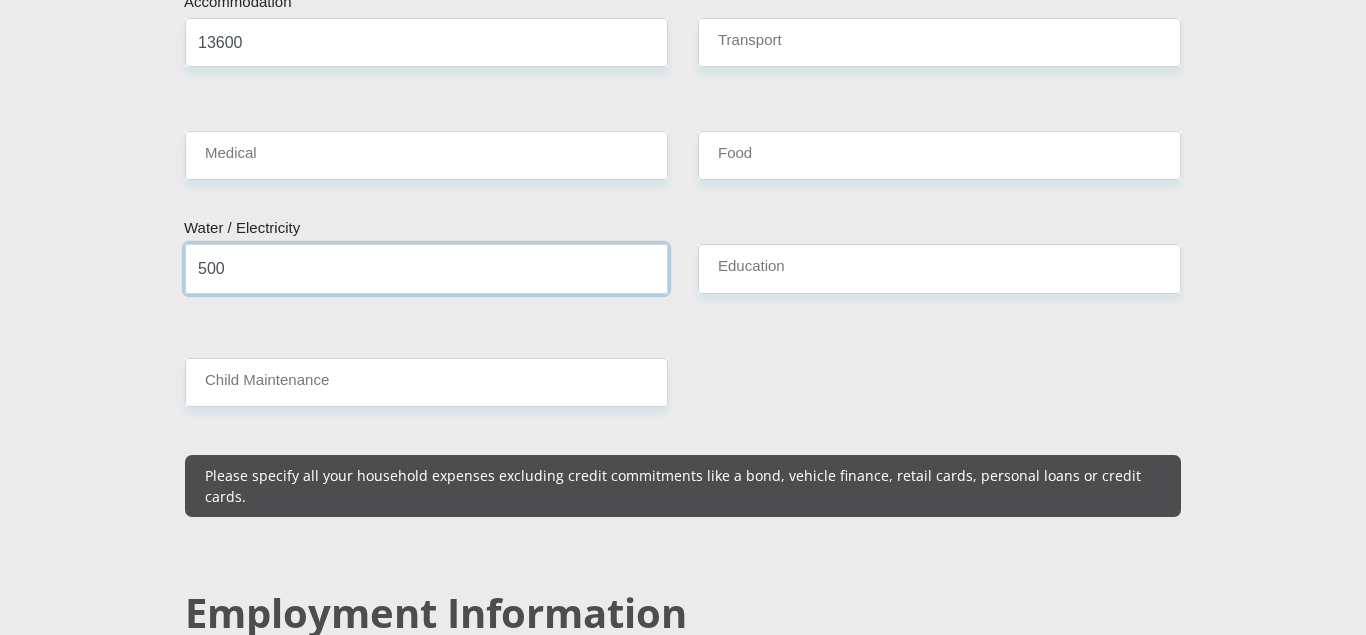 type on "500" 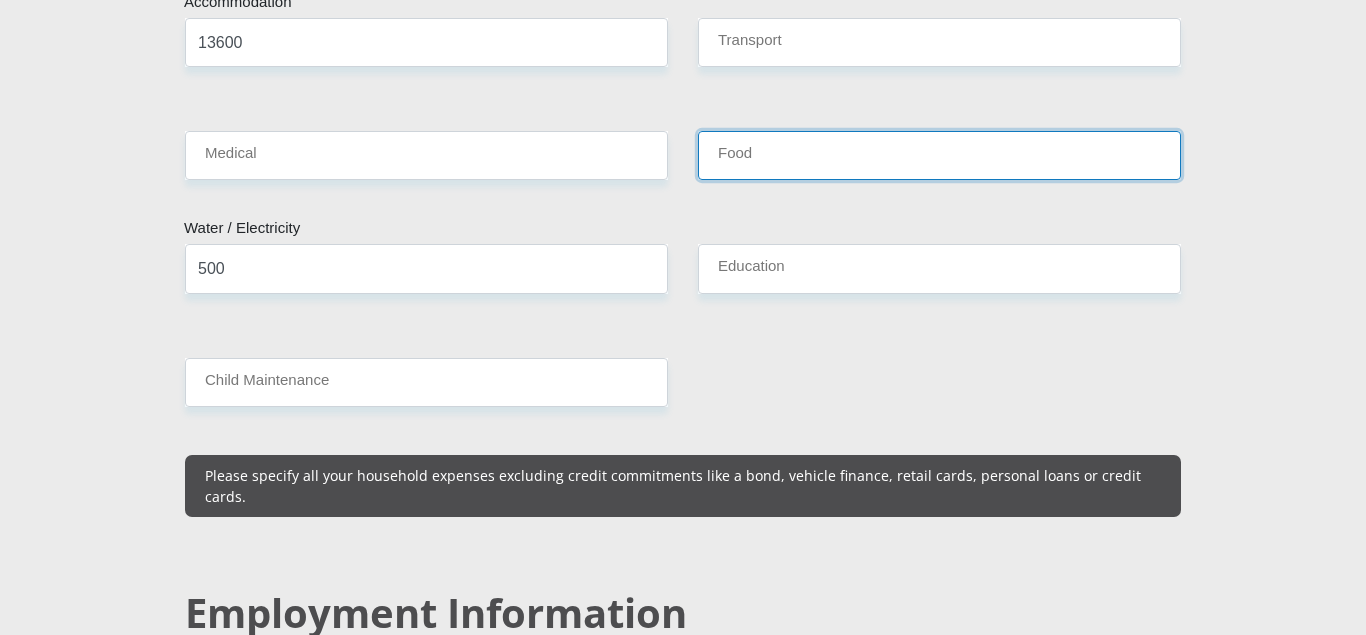 click on "Food" at bounding box center (939, 155) 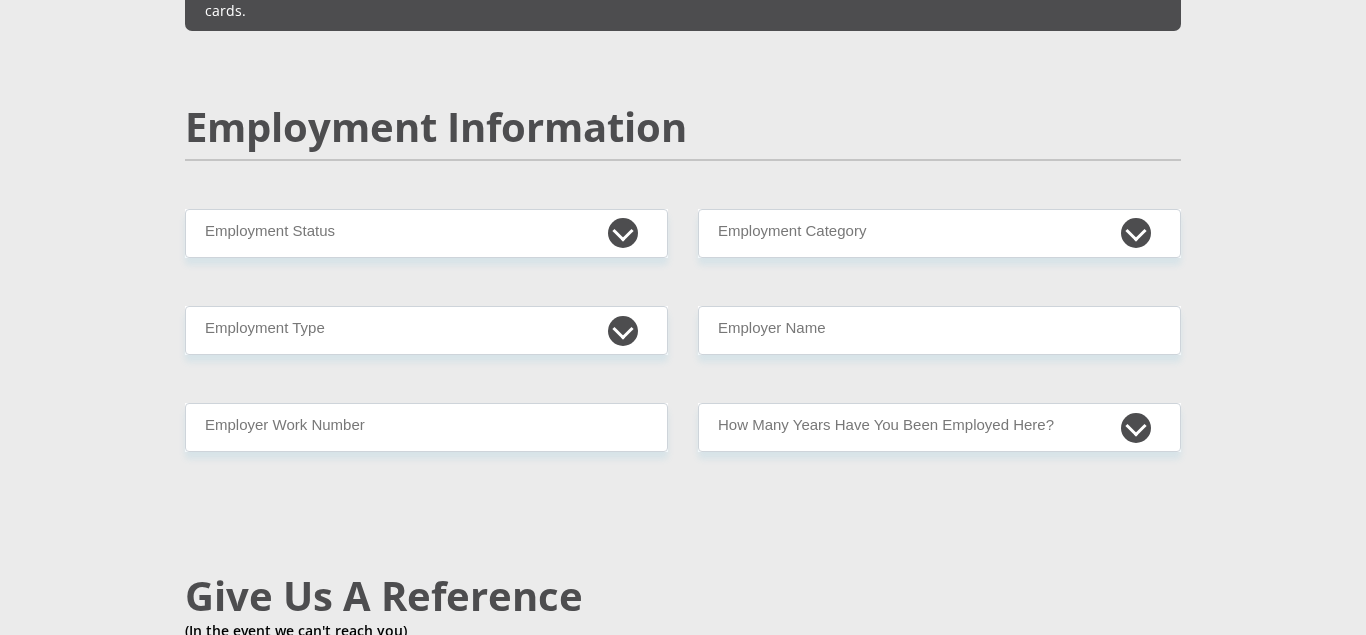 scroll, scrollTop: 3009, scrollLeft: 0, axis: vertical 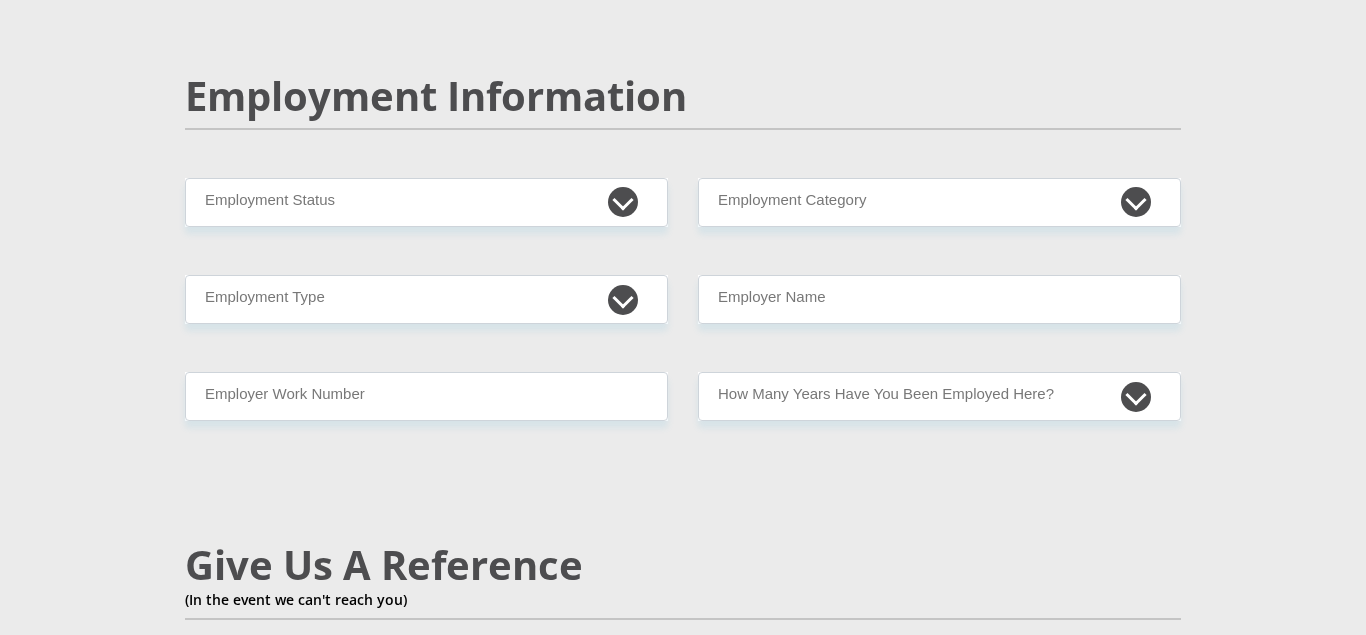 type on "2000" 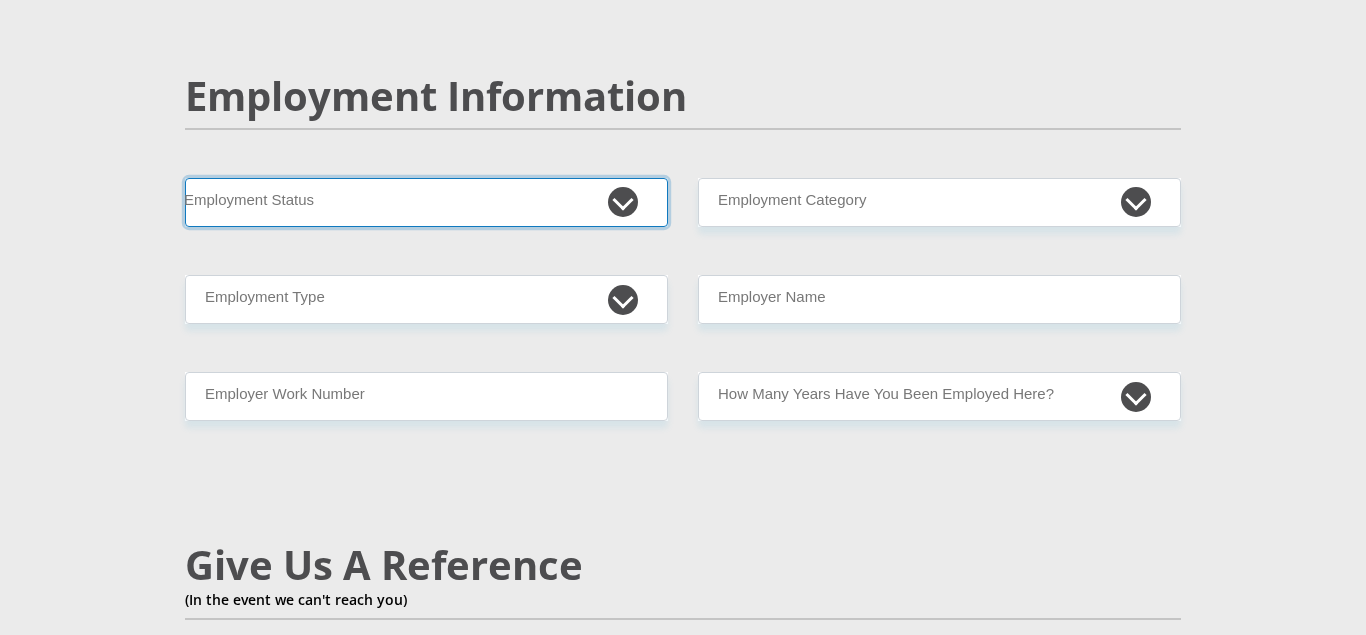 click on "Permanent/Full-time
Part-time/Casual
Contract Worker
Self-Employed
Housewife
Retired
Student
Medically Boarded
Disability
Unemployed" at bounding box center [426, 202] 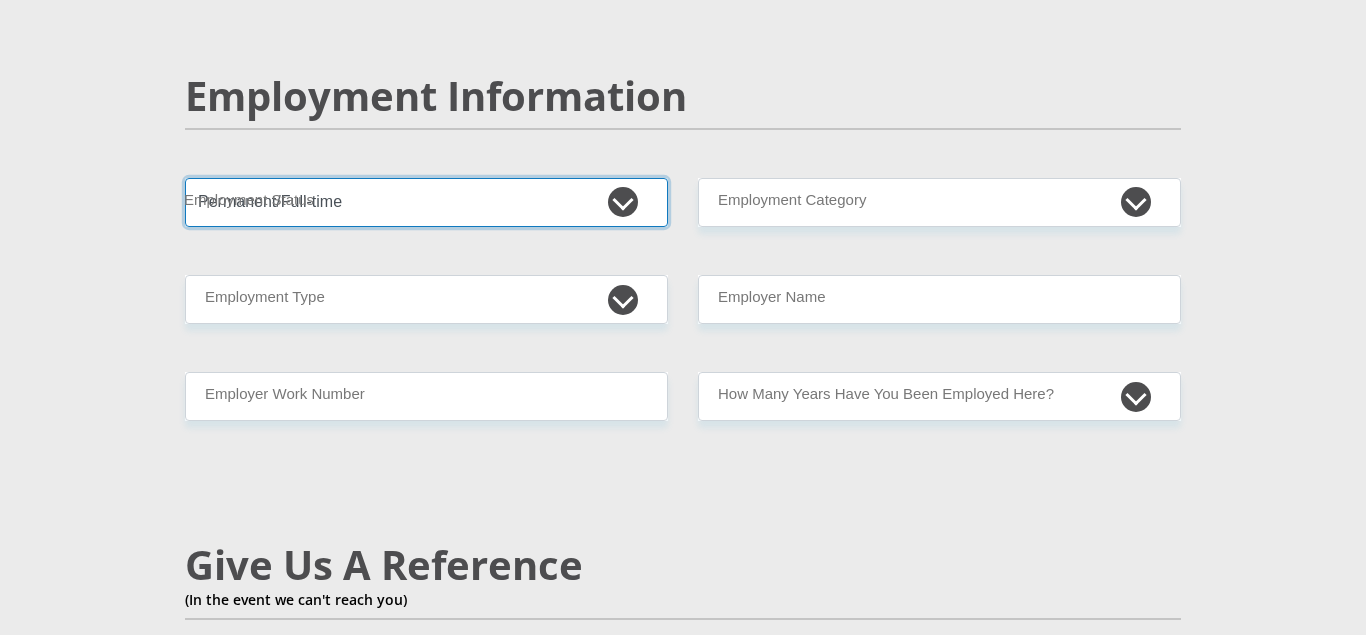 click on "Permanent/Full-time" at bounding box center [0, 0] 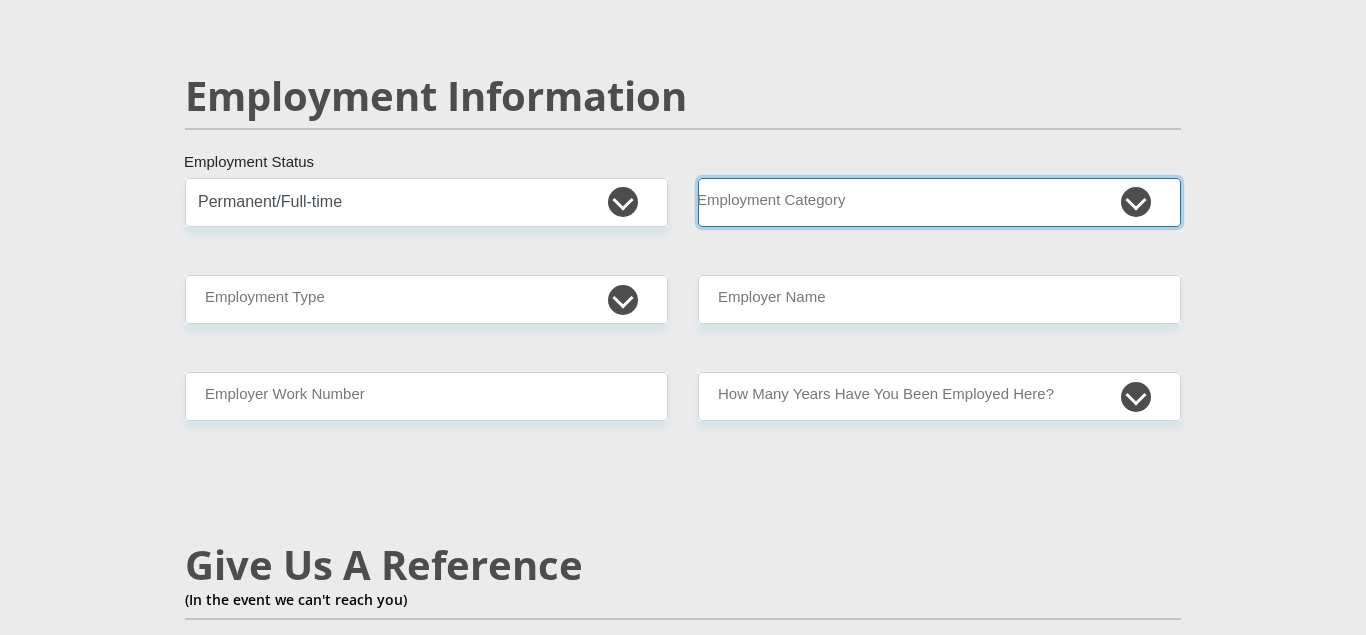 click on "AGRICULTURE
ALCOHOL & TOBACCO
CONSTRUCTION MATERIALS
METALLURGY
EQUIPMENT FOR RENEWABLE ENERGY
SPECIALIZED CONTRACTORS
CAR
GAMING (INCL. INTERNET
OTHER WHOLESALE
UNLICENSED PHARMACEUTICALS
CURRENCY EXCHANGE HOUSES
OTHER FINANCIAL INSTITUTIONS & INSURANCE
REAL ESTATE AGENTS
OIL & GAS
OTHER MATERIALS (E.G. IRON ORE)
PRECIOUS STONES & PRECIOUS METALS
POLITICAL ORGANIZATIONS
RELIGIOUS ORGANIZATIONS(NOT SECTS)
ACTI. HAVING BUSINESS DEAL WITH PUBLIC ADMINISTRATION
LAUNDROMATS" at bounding box center [939, 202] 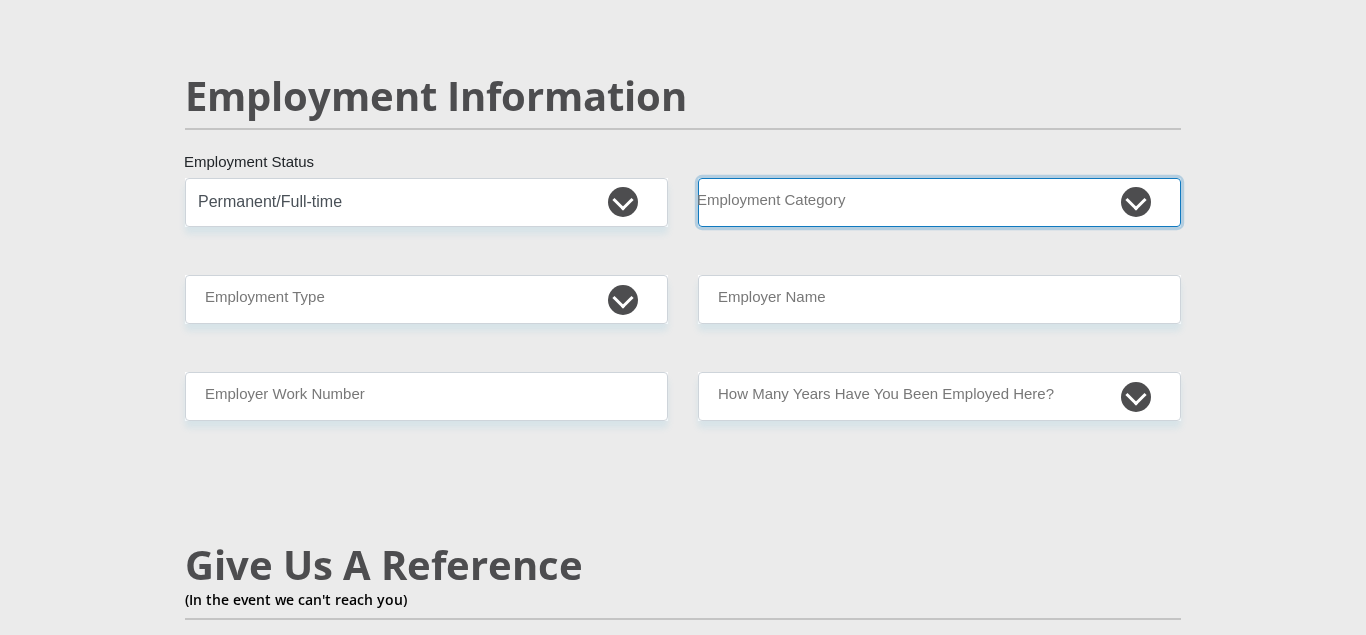 select on "72" 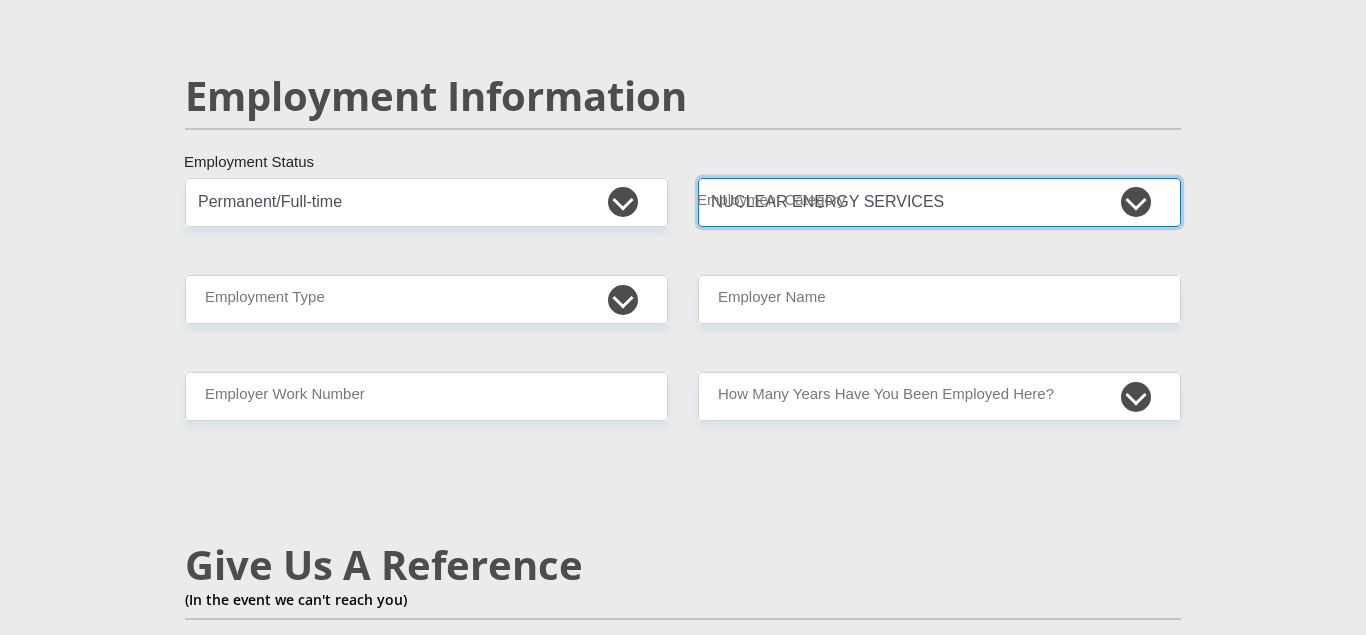 click on "NUCLEAR ENERGY SERVICES" at bounding box center [0, 0] 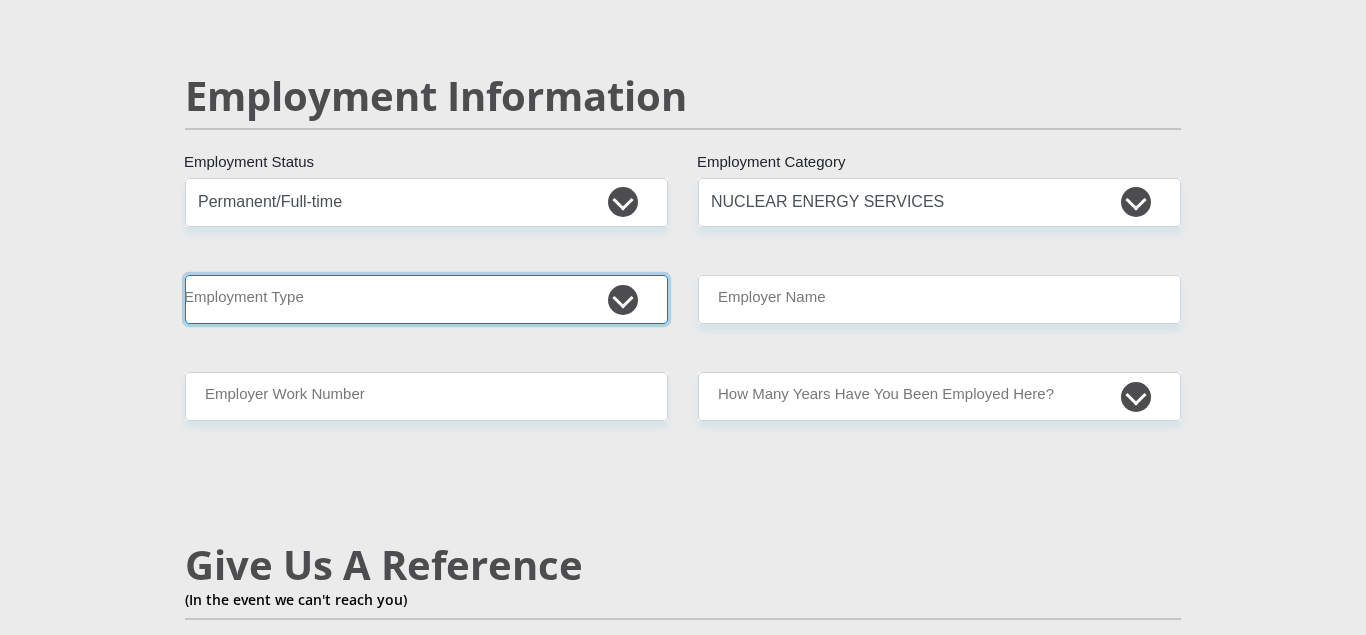 click on "College/Lecturer
Craft Seller
Creative
Driver
Executive
Farmer
Forces - Non Commissioned
Forces - Officer
Hawker
Housewife
Labourer
Licenced Professional
Manager
Miner
Non Licenced Professional
Office Staff/Clerk
Outside Worker
Pensioner
Permanent Teacher
Production/Manufacturing
Sales
Self-Employed
Semi-Professional Worker
Service Industry  Social Worker  Student" at bounding box center (426, 299) 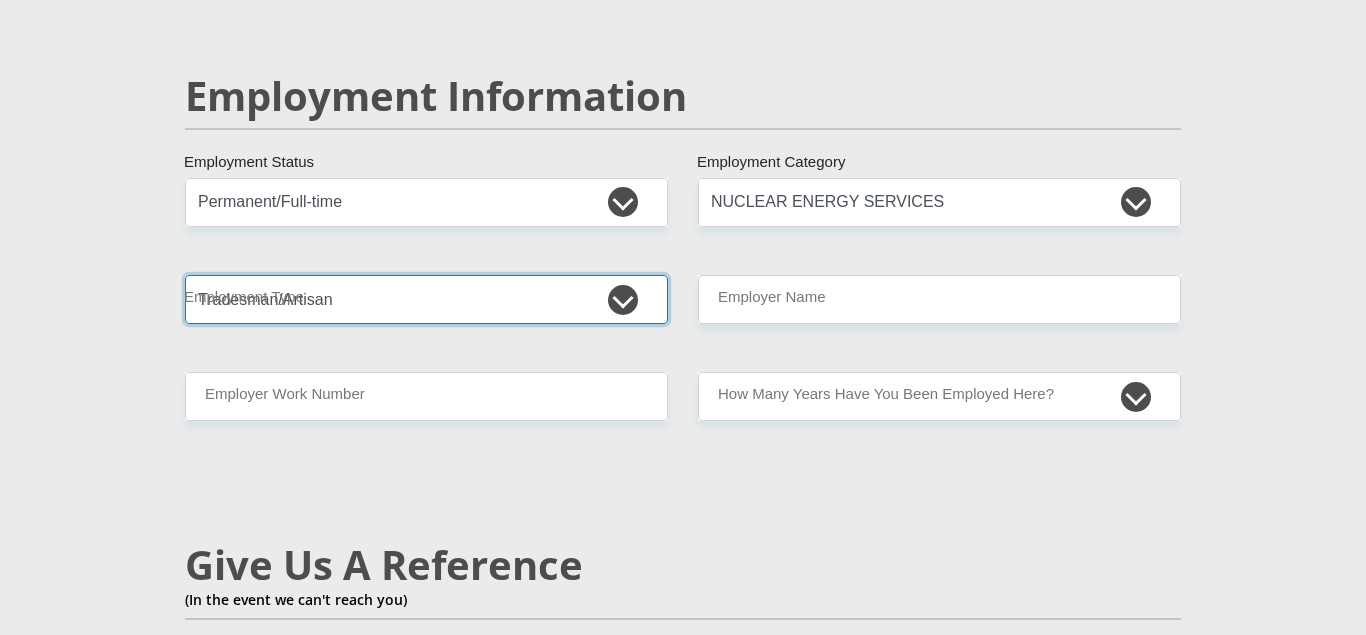 click on "Tradesman/Artisan" at bounding box center (0, 0) 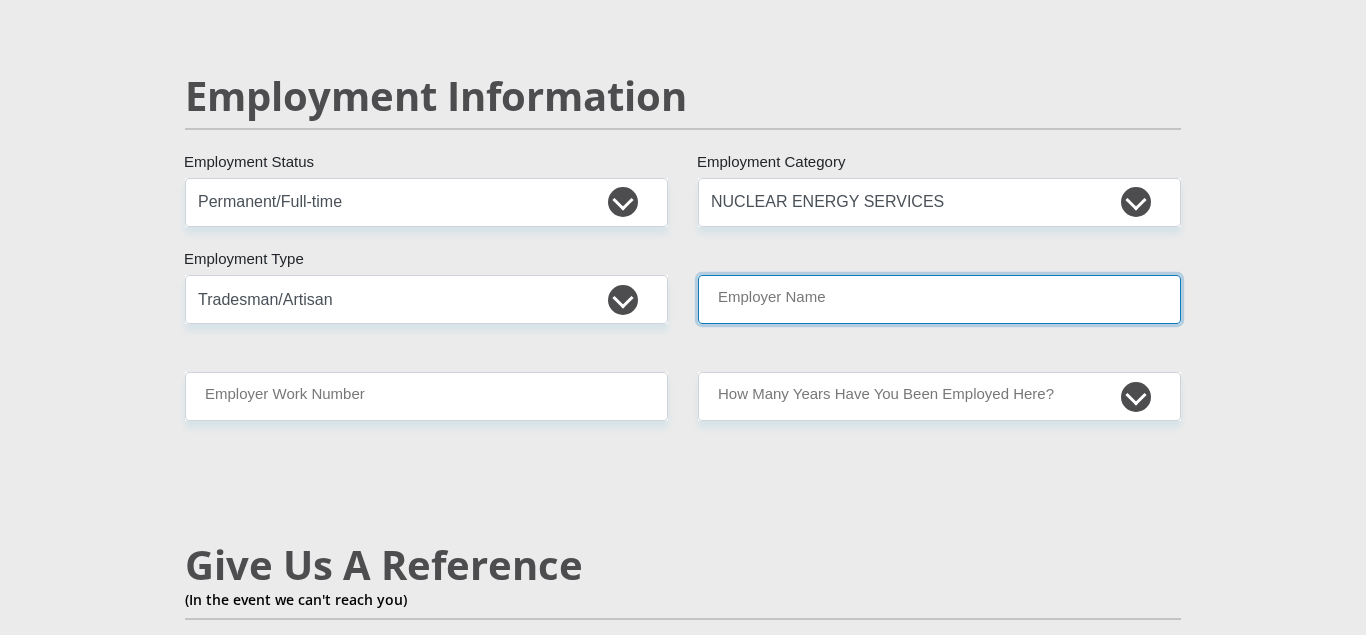 click on "Employer Name" at bounding box center (939, 299) 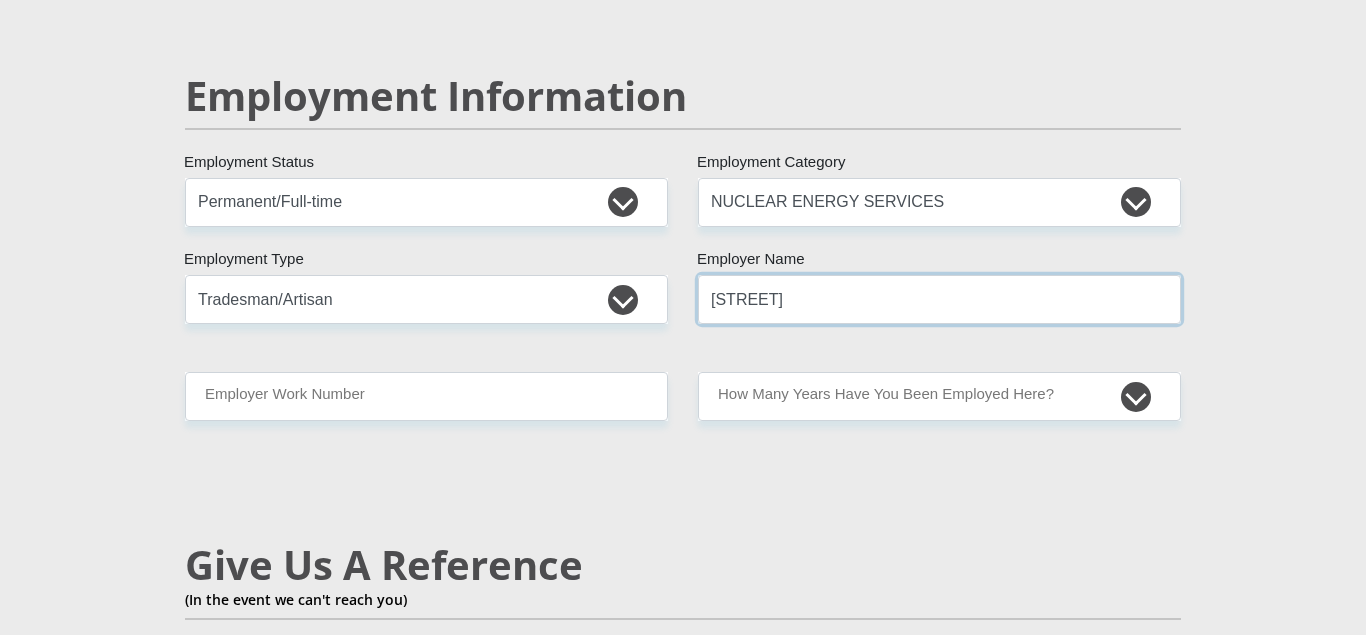 type on "[STREET]" 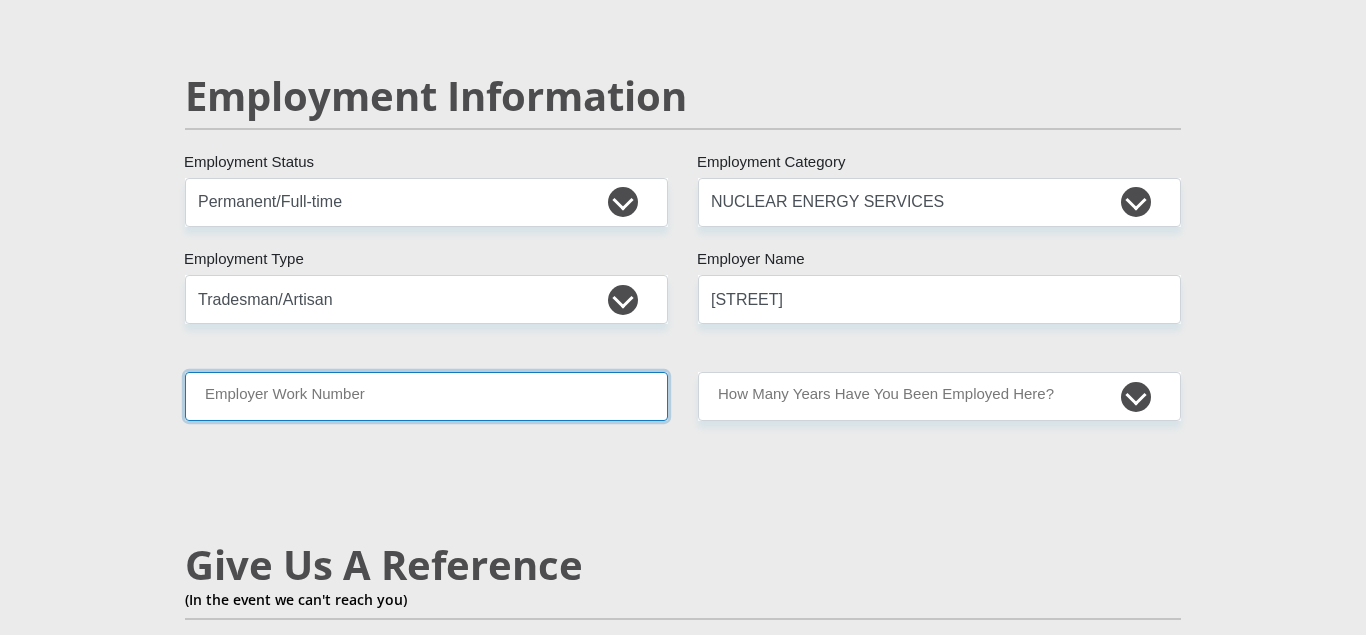 click on "Employer Work Number" at bounding box center (426, 396) 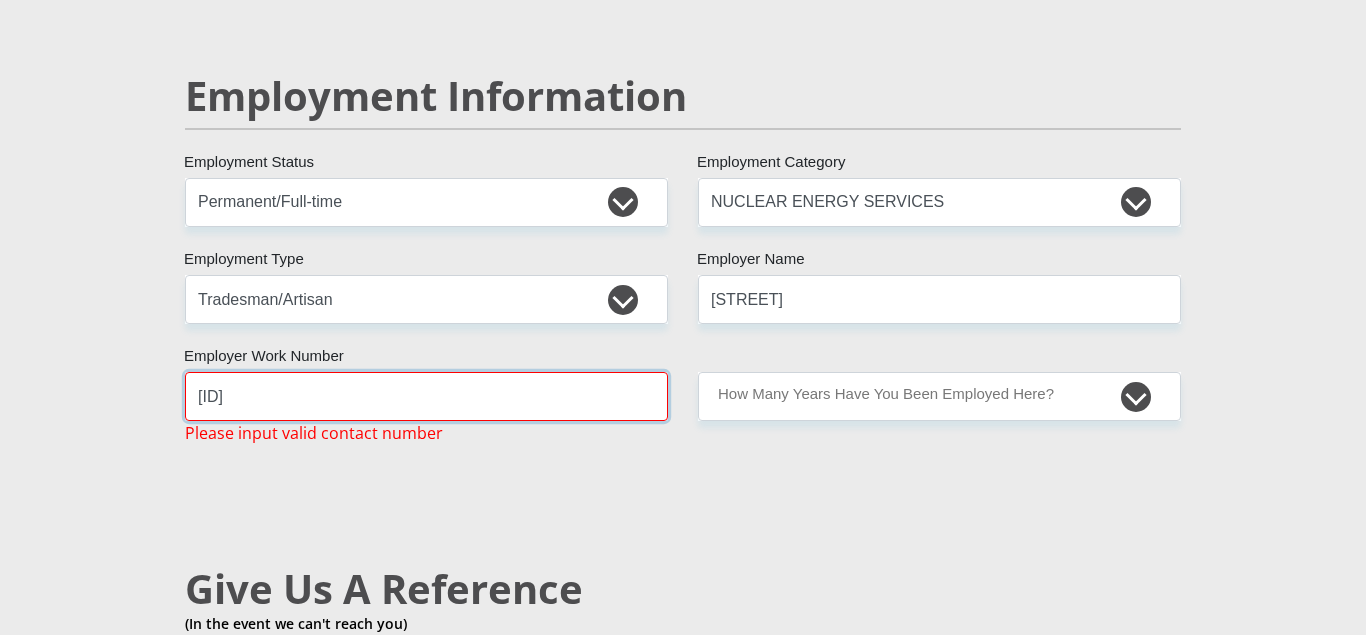 click on "[ID]" at bounding box center [426, 396] 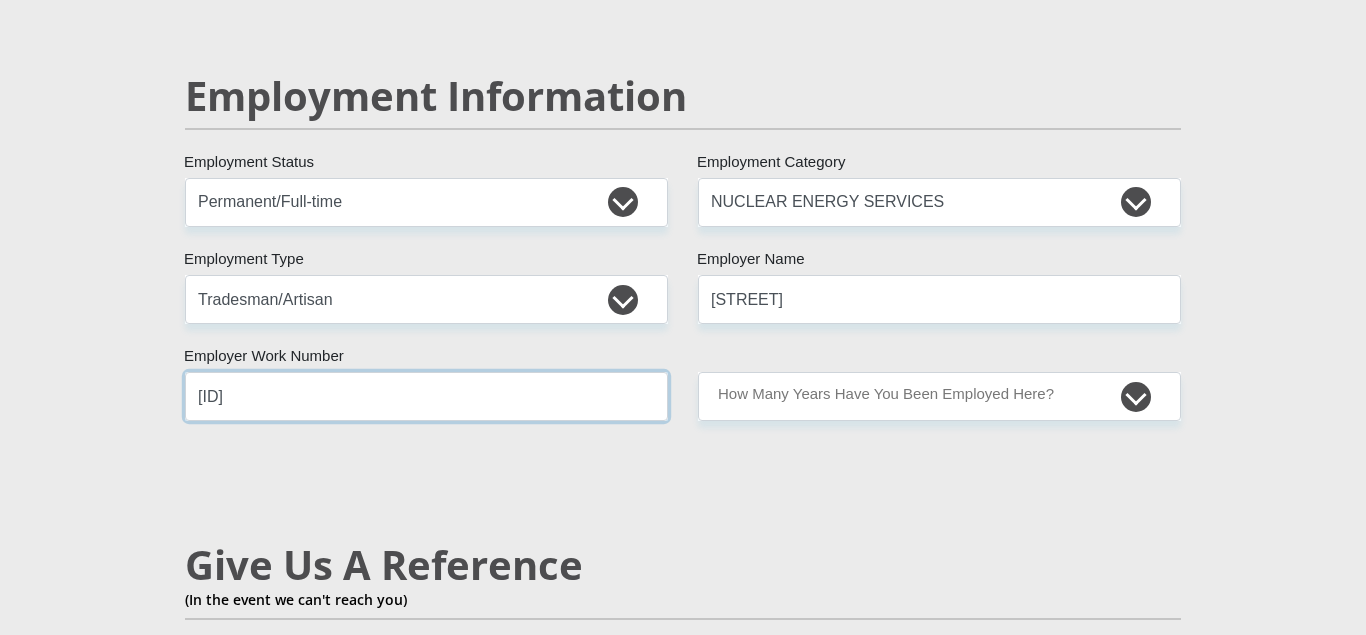 type on "[ID]" 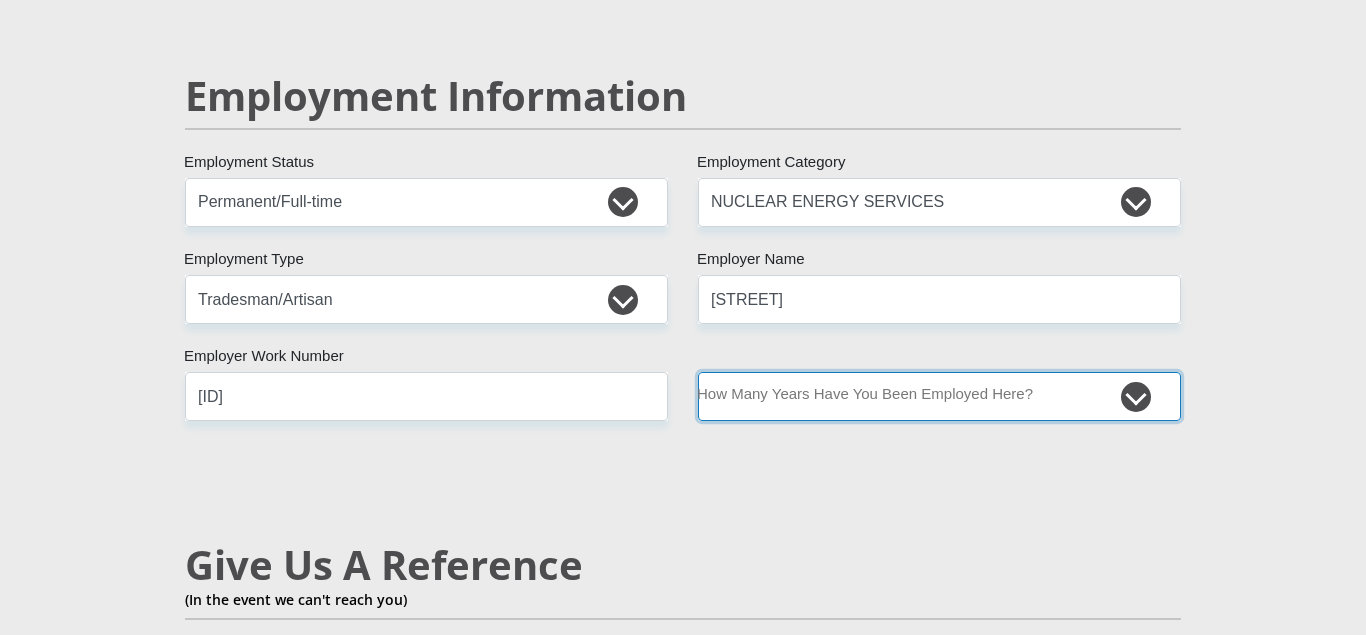 click on "less than 1 year
1-3 years
3-5 years
5+ years" at bounding box center [939, 396] 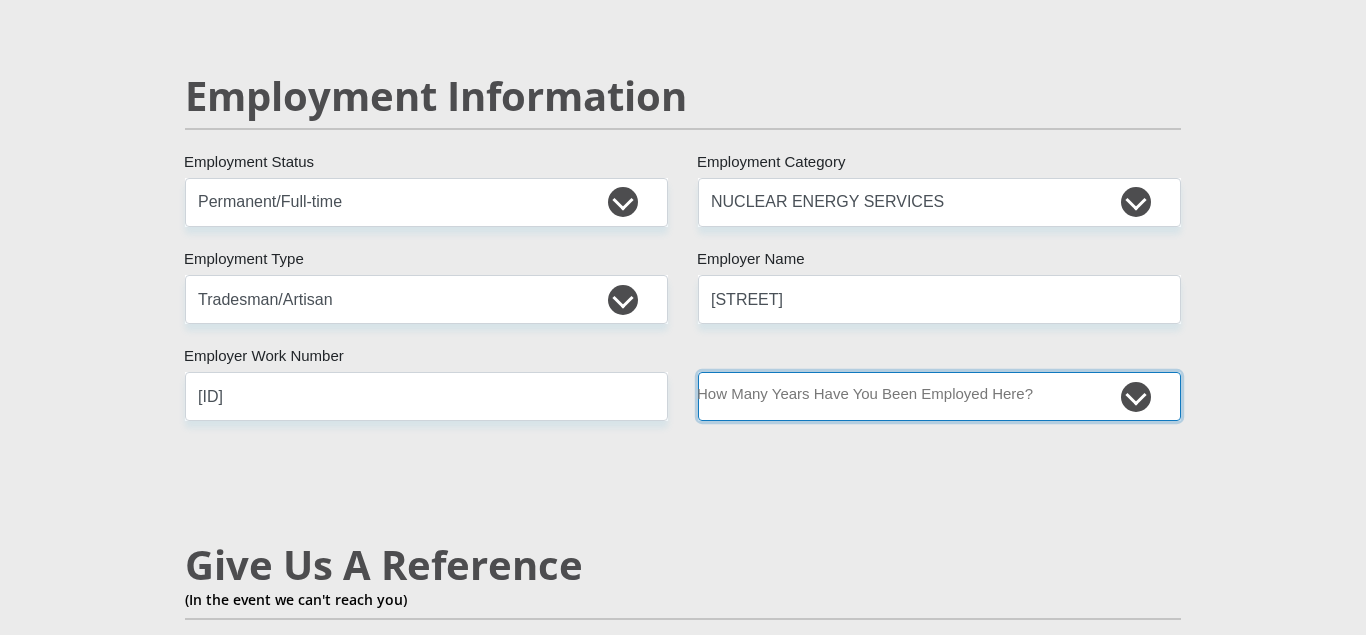 select on "60" 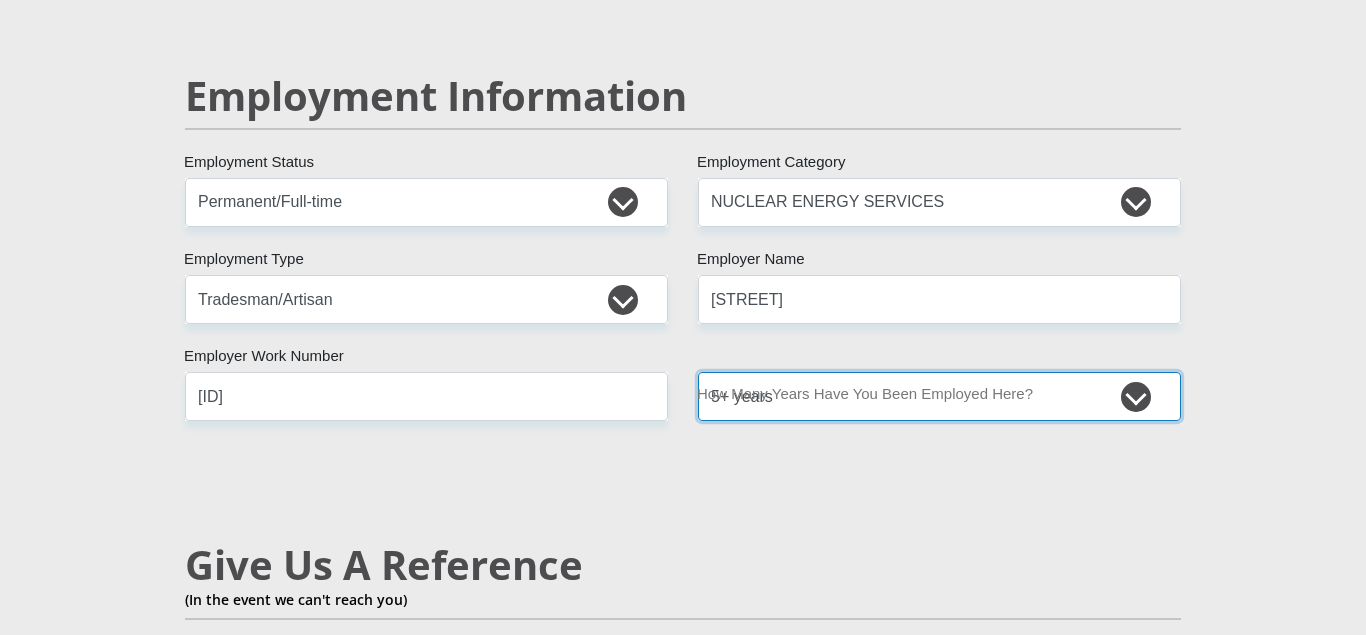 click on "5+ years" at bounding box center [0, 0] 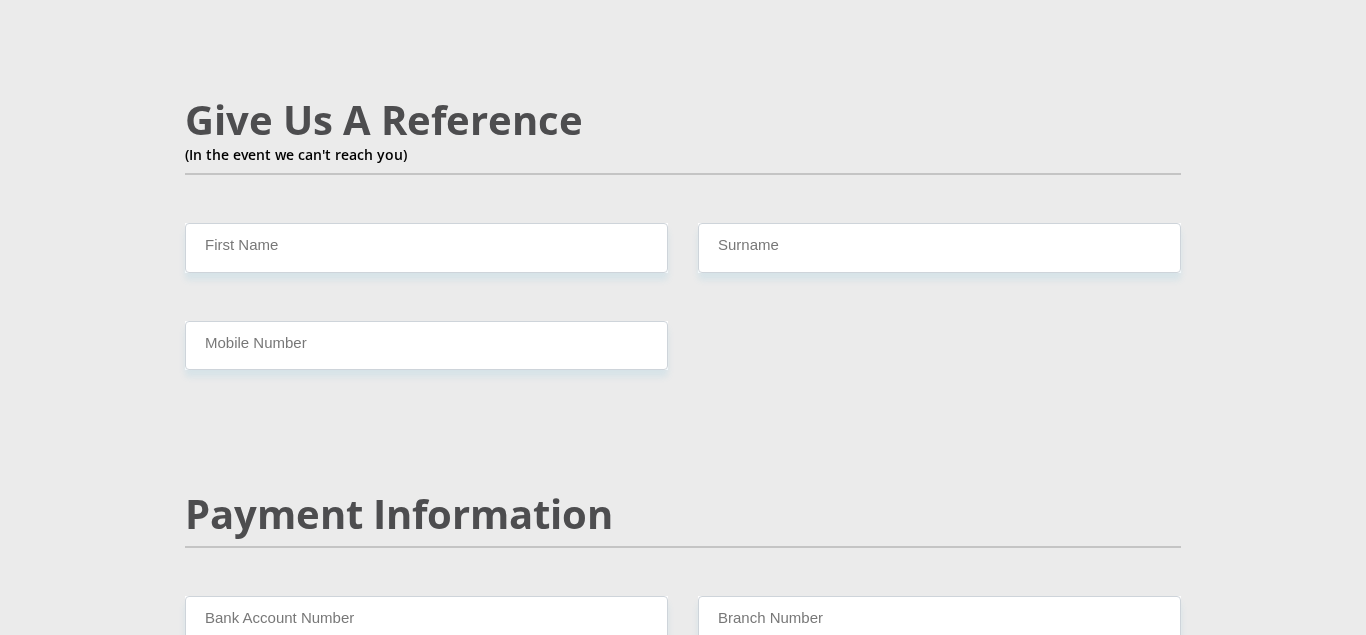 scroll, scrollTop: 3506, scrollLeft: 0, axis: vertical 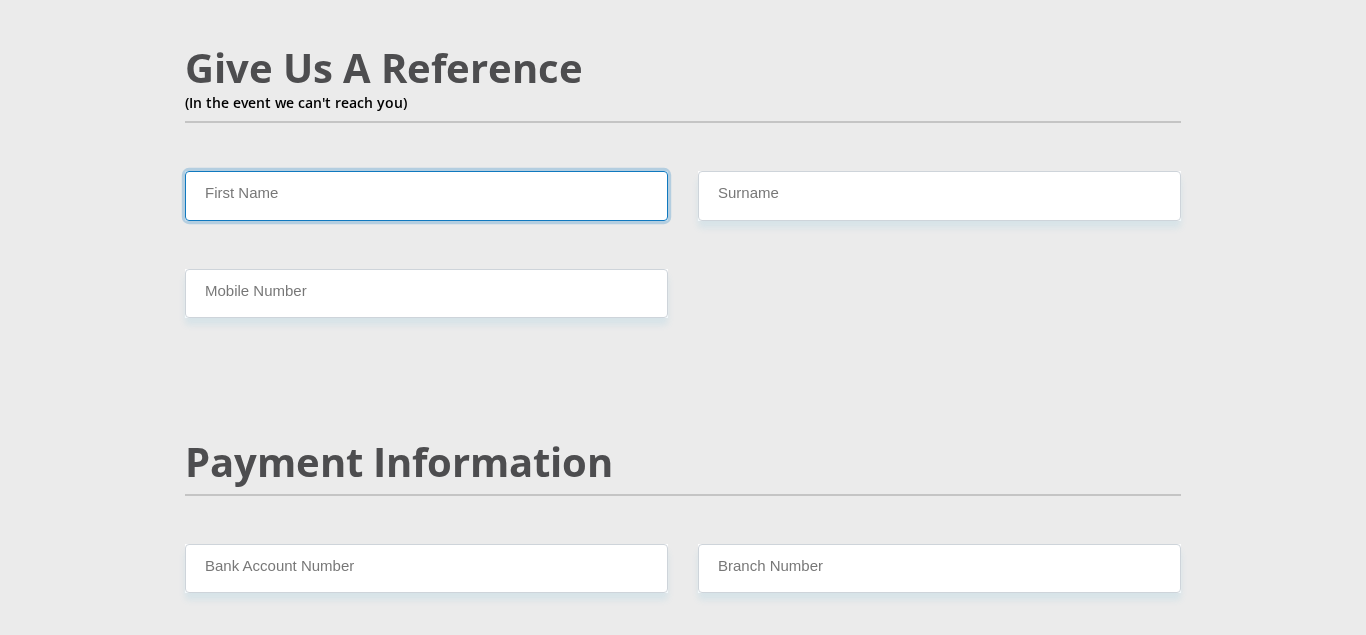 click on "First Name" at bounding box center (426, 195) 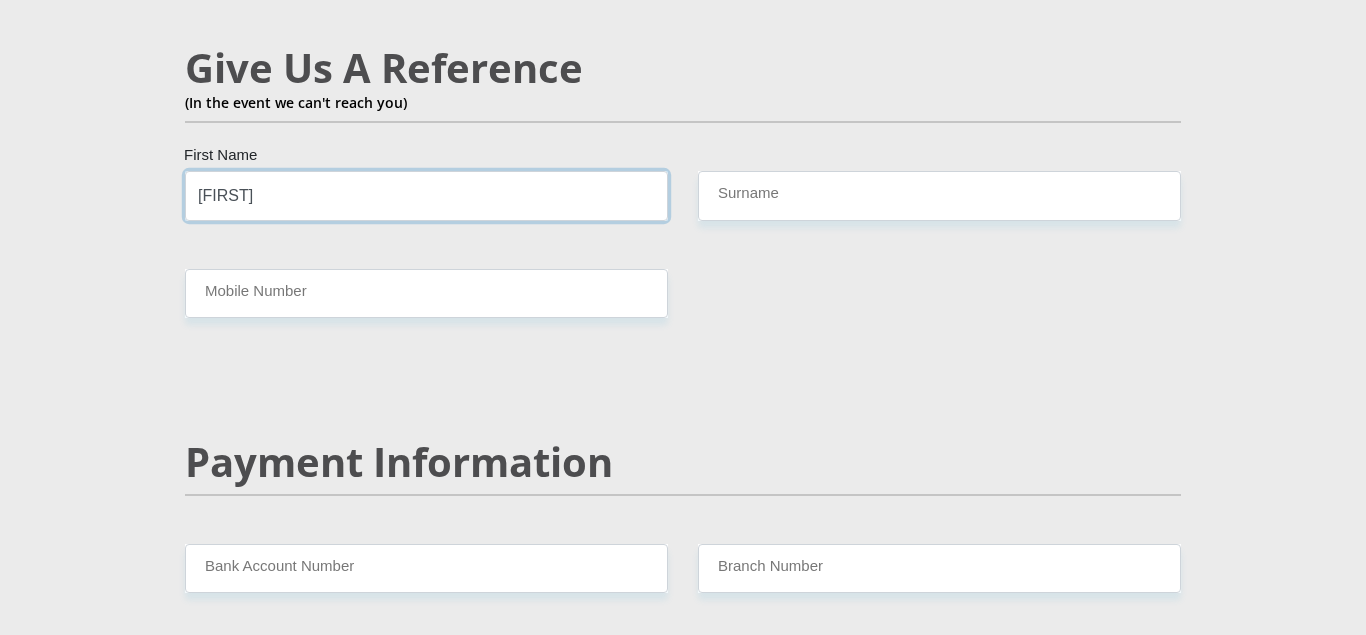 type on "[FIRST]" 